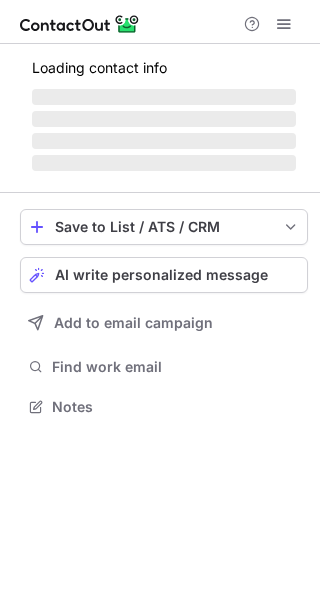 scroll, scrollTop: 0, scrollLeft: 0, axis: both 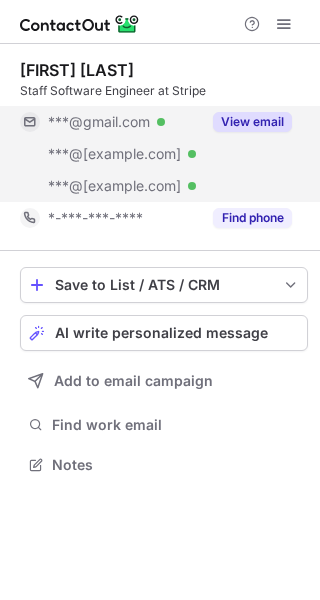 click on "***@gmail.com" at bounding box center [99, 122] 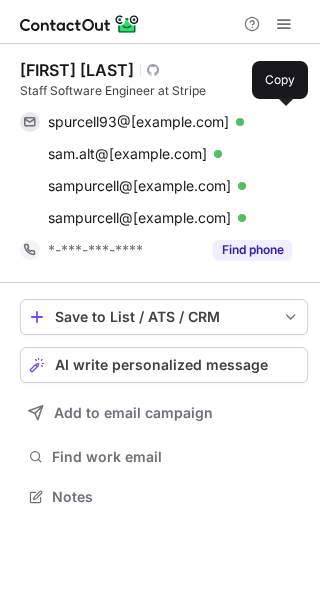 scroll, scrollTop: 10, scrollLeft: 10, axis: both 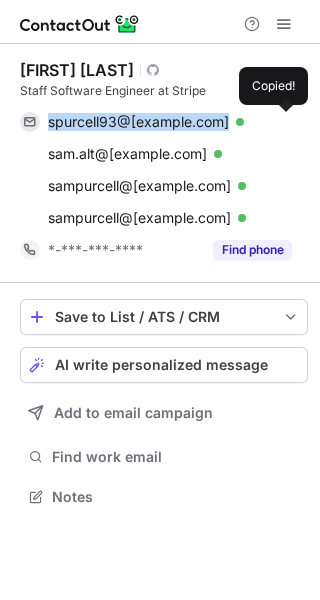 click on "spurcell93@gmail.com" at bounding box center [138, 122] 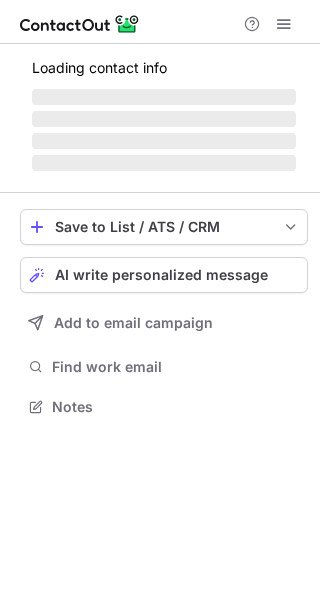 scroll, scrollTop: 0, scrollLeft: 0, axis: both 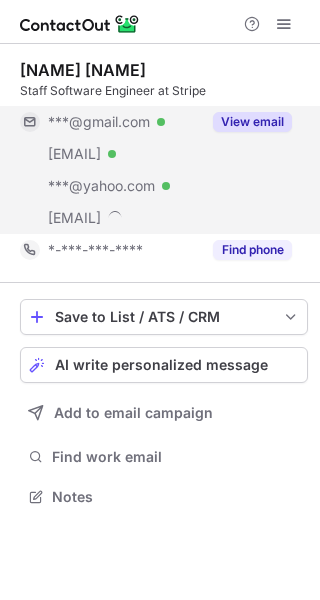 click on "***@gmail.com" at bounding box center (99, 122) 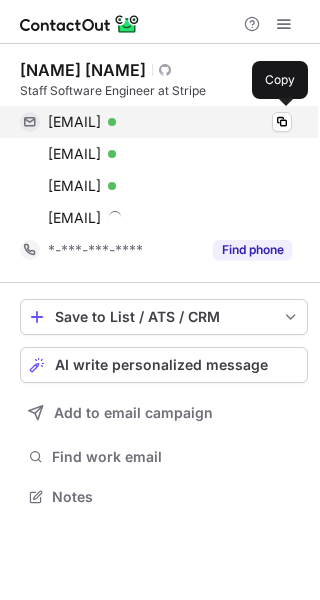 click on "mfielbig@gmail.com" at bounding box center (74, 122) 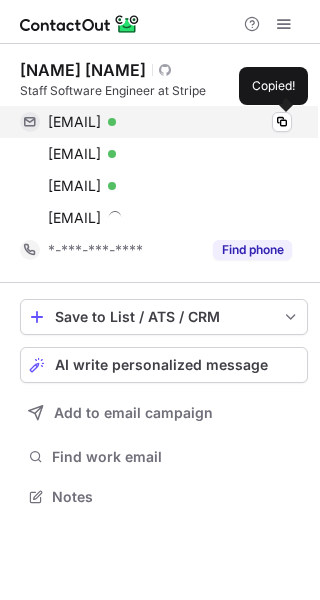 click on "mfielbig@gmail.com" at bounding box center [74, 122] 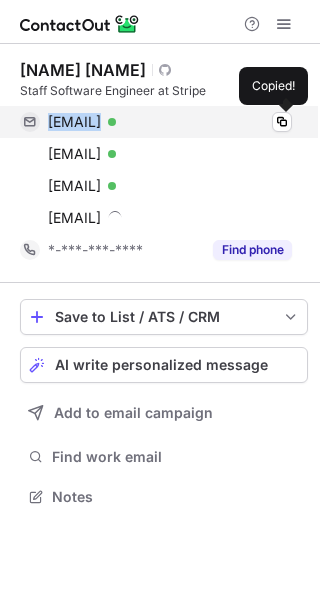 click on "mfielbig@gmail.com" at bounding box center [74, 122] 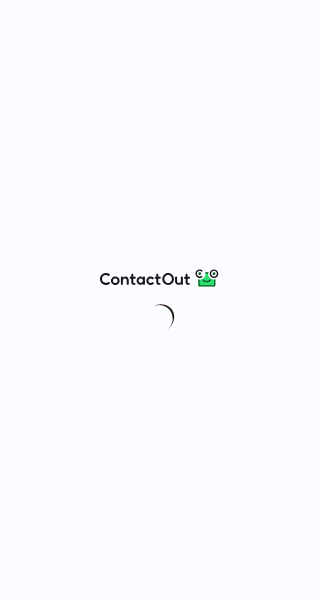 scroll, scrollTop: 0, scrollLeft: 0, axis: both 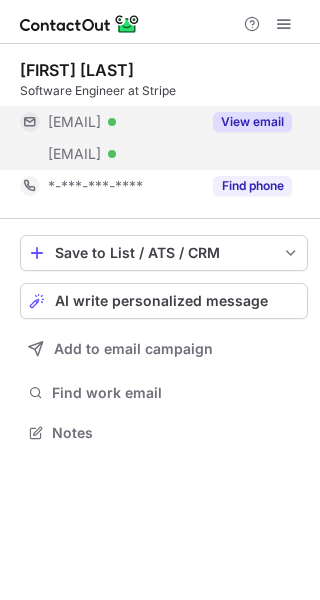 click on "[EMAIL]" at bounding box center [74, 122] 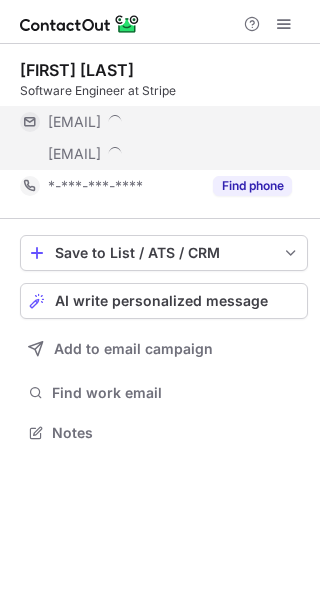 scroll, scrollTop: 10, scrollLeft: 10, axis: both 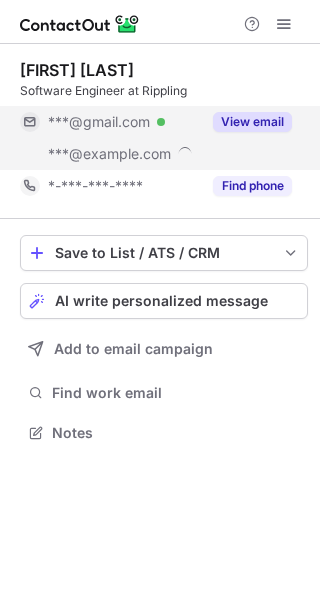 click on "***@gmail.com Verified" at bounding box center [124, 122] 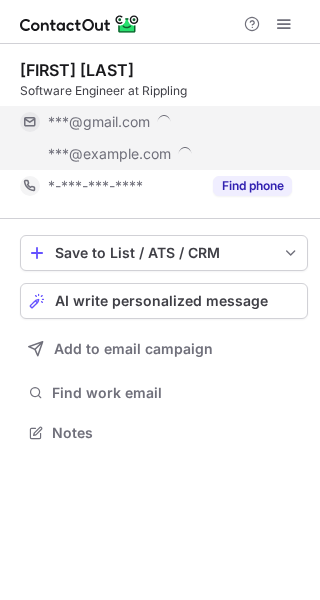 scroll, scrollTop: 10, scrollLeft: 10, axis: both 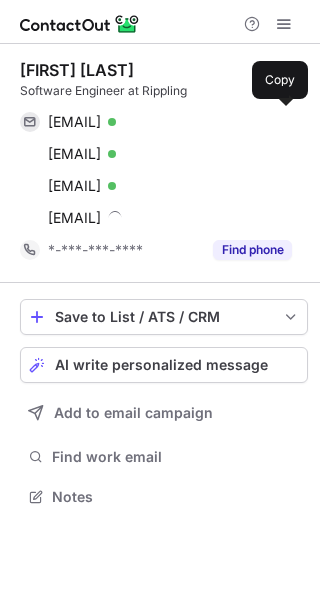 click on "itisme13601@gmail.com" at bounding box center [74, 122] 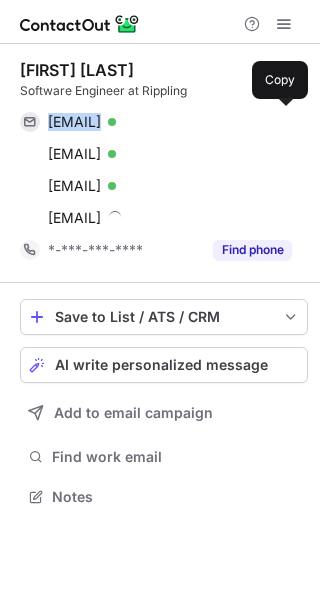 click on "itisme13601@gmail.com" at bounding box center [74, 122] 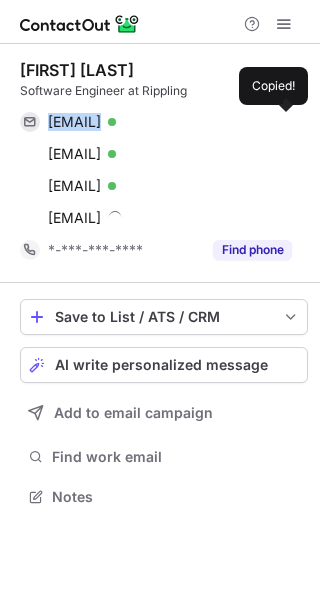 click on "itisme13601@gmail.com" at bounding box center [74, 122] 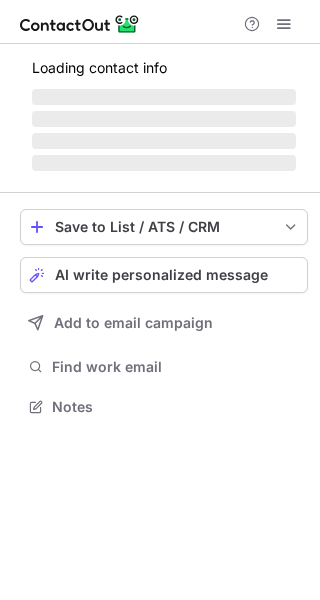 scroll, scrollTop: 0, scrollLeft: 0, axis: both 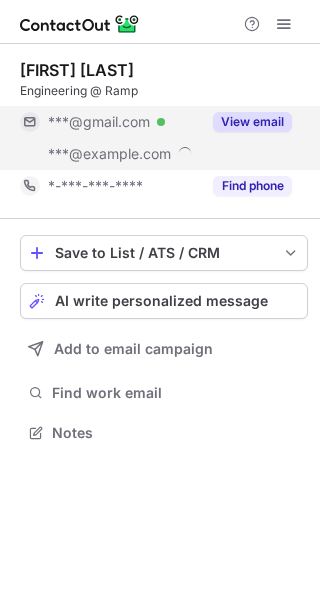click on "***@gmail.com" at bounding box center (99, 122) 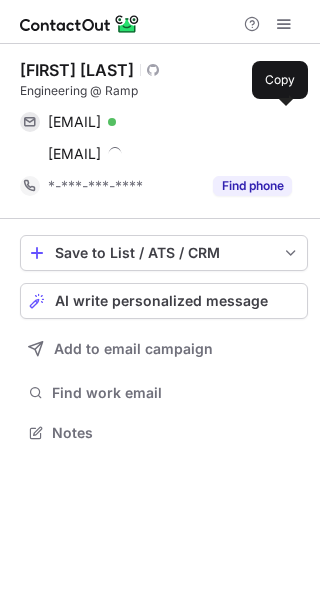 click on "shivamsoccer@gmail.com" at bounding box center [74, 122] 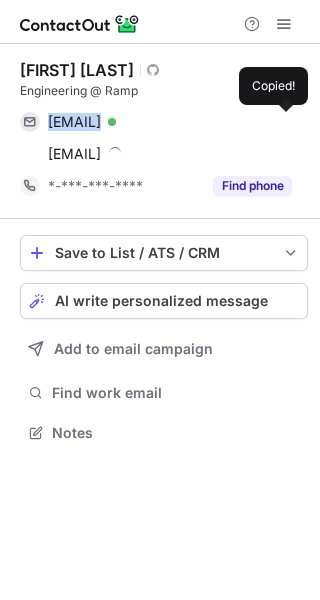 click on "shivamsoccer@gmail.com" at bounding box center (74, 122) 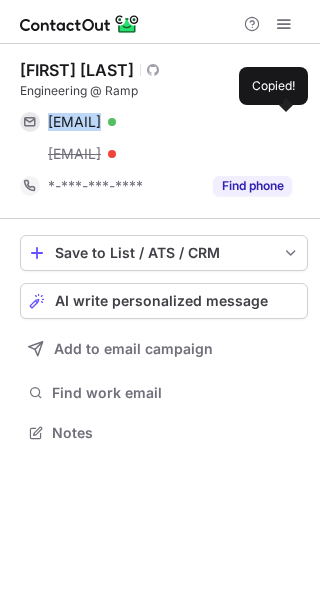 copy on "shivamsoccer@gmail.com" 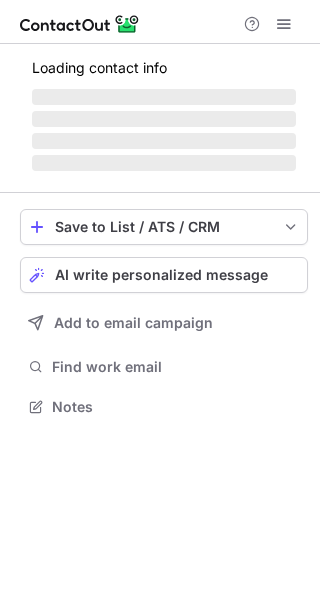scroll, scrollTop: 0, scrollLeft: 0, axis: both 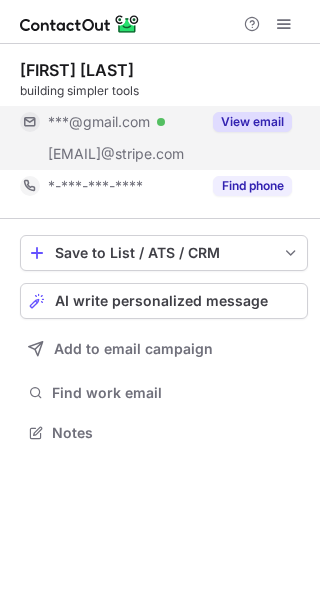 click on "***@gmail.com Verified" at bounding box center (110, 122) 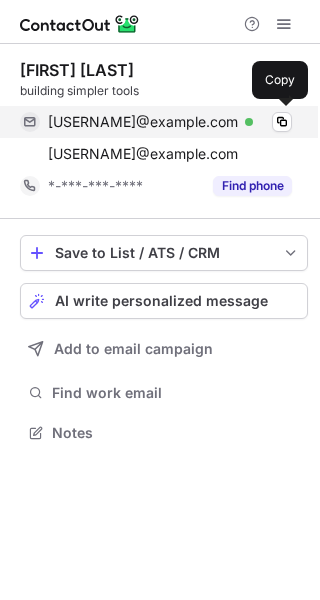click on "ryanpbrewster@gmail.com" at bounding box center [143, 122] 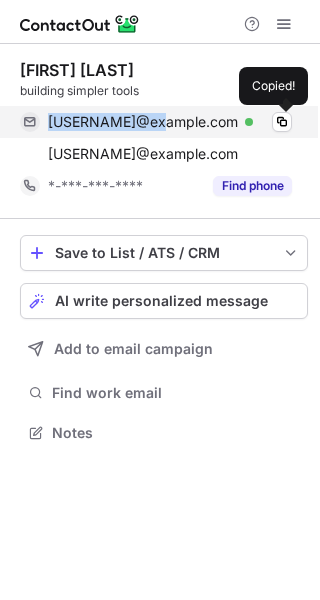 click on "ryanpbrewster@gmail.com" at bounding box center [143, 122] 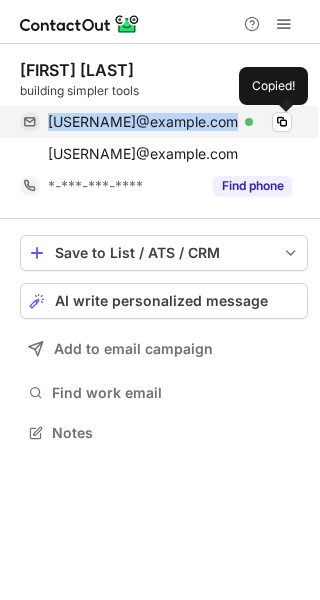 click on "ryanpbrewster@gmail.com" at bounding box center [143, 122] 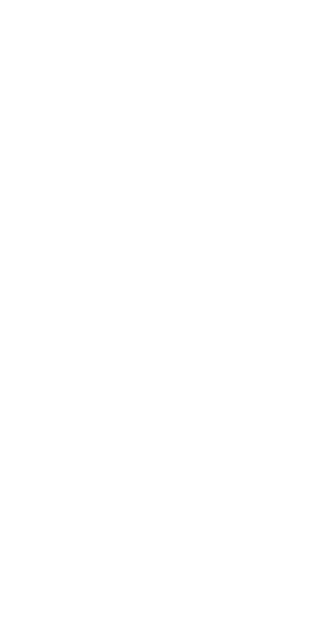 scroll, scrollTop: 0, scrollLeft: 0, axis: both 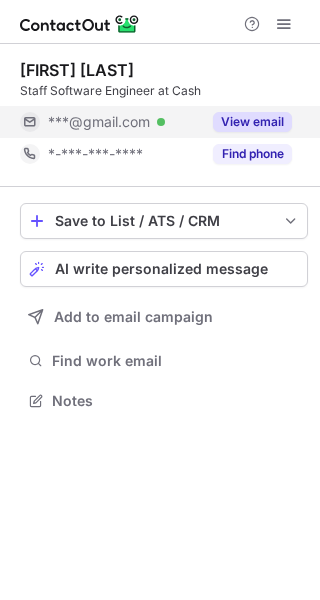 click on "***@gmail.com" at bounding box center (99, 122) 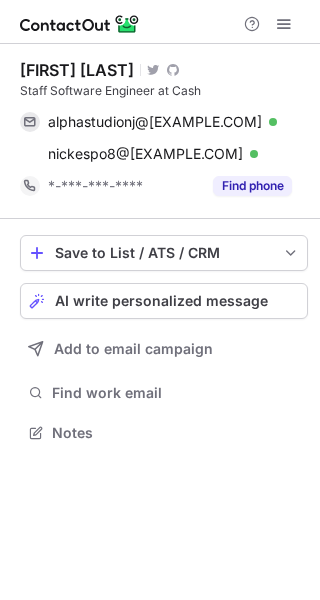 scroll, scrollTop: 10, scrollLeft: 10, axis: both 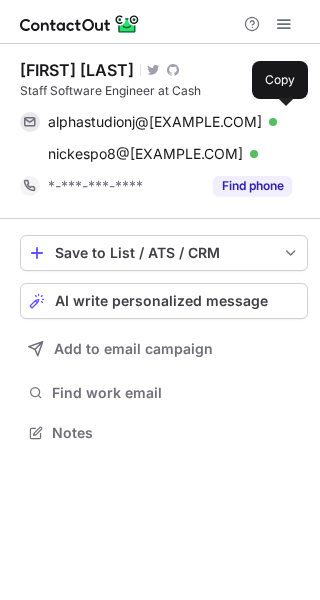 click on "alphastudionj@gmail.com" at bounding box center (155, 122) 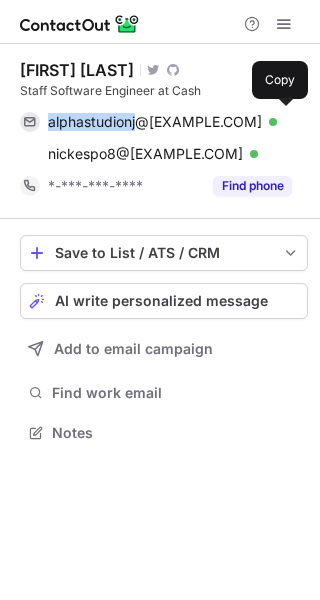 click on "alphastudionj@gmail.com" at bounding box center (155, 122) 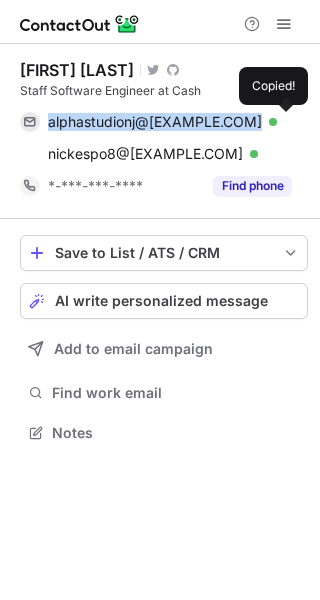 click on "alphastudionj@gmail.com" at bounding box center [155, 122] 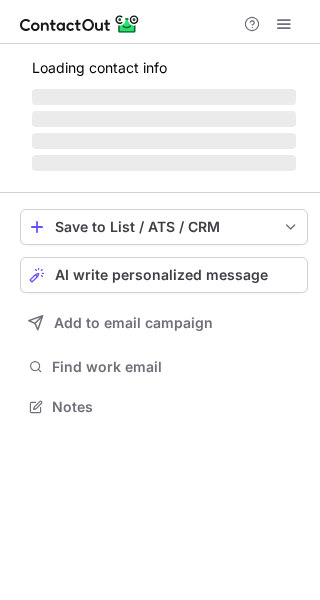 scroll, scrollTop: 0, scrollLeft: 0, axis: both 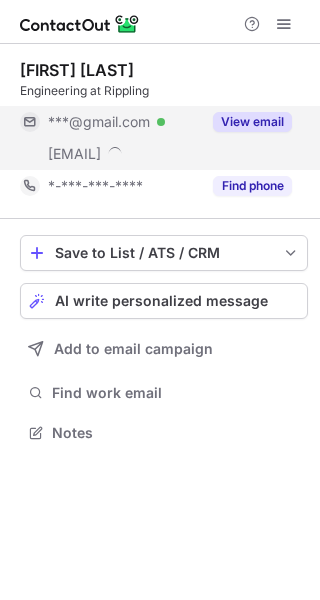 click on "***@gmail.com" at bounding box center (99, 122) 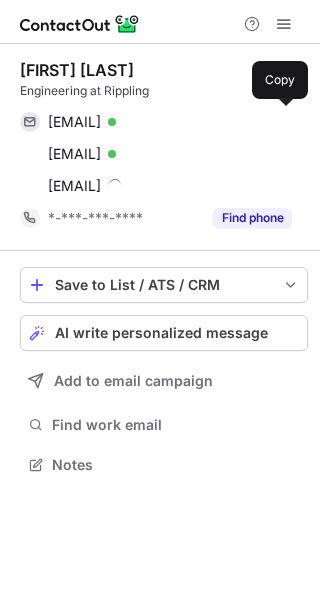 scroll, scrollTop: 10, scrollLeft: 10, axis: both 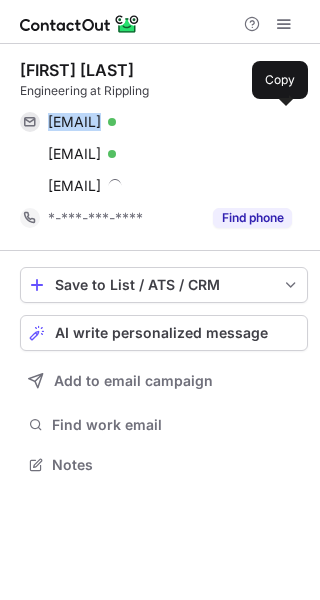click on "berzok.j@gmail.com" at bounding box center [74, 122] 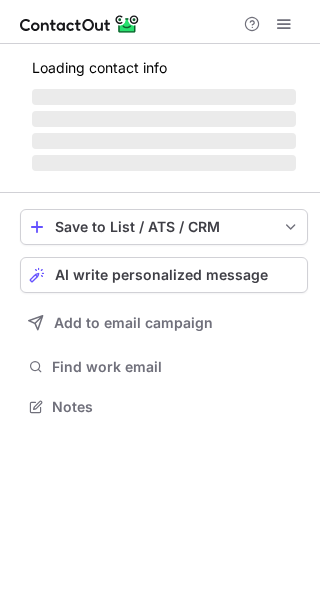scroll, scrollTop: 0, scrollLeft: 0, axis: both 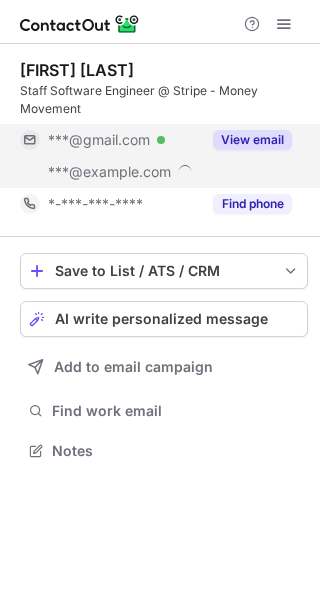 click on "***@gmail.com" at bounding box center [99, 140] 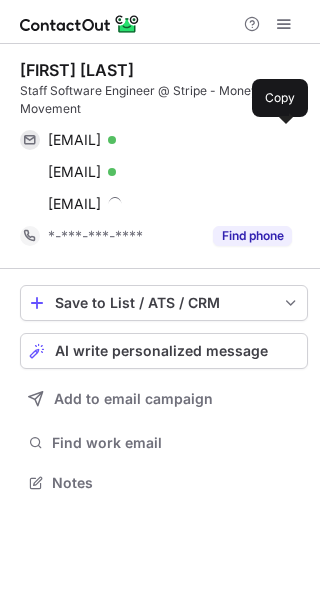 scroll, scrollTop: 10, scrollLeft: 10, axis: both 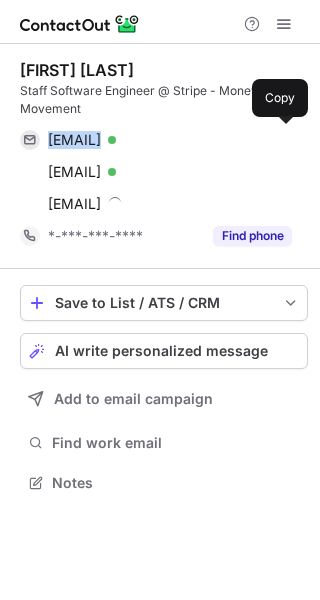 click on "[EMAIL]" at bounding box center [74, 140] 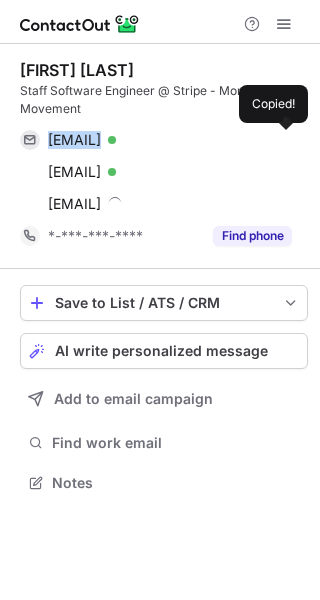copy on "someone1@gmail.com" 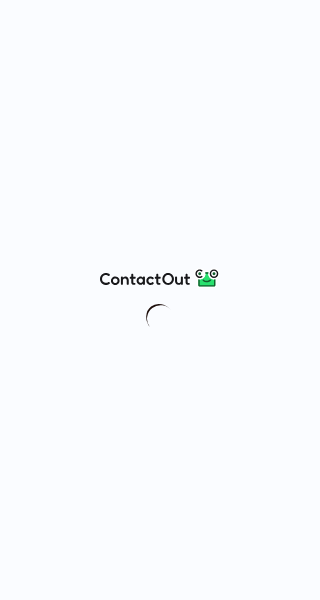 scroll, scrollTop: 0, scrollLeft: 0, axis: both 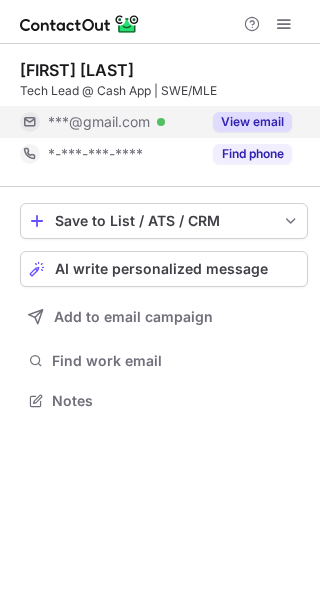 click on "***@gmail.com" at bounding box center (99, 122) 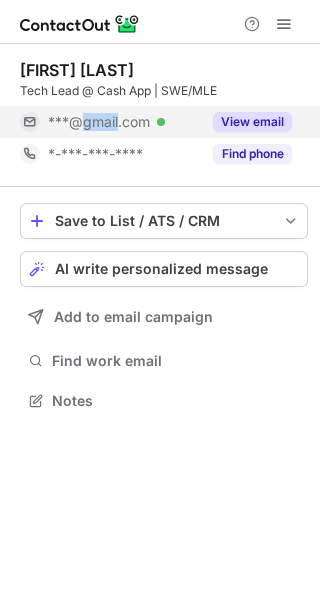 click on "***@gmail.com" at bounding box center (99, 122) 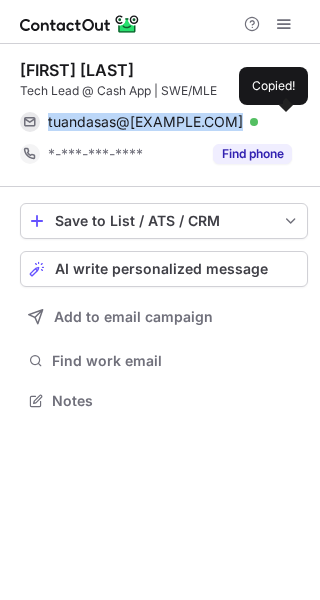 click on "tuandasas@gmail.com" at bounding box center (145, 122) 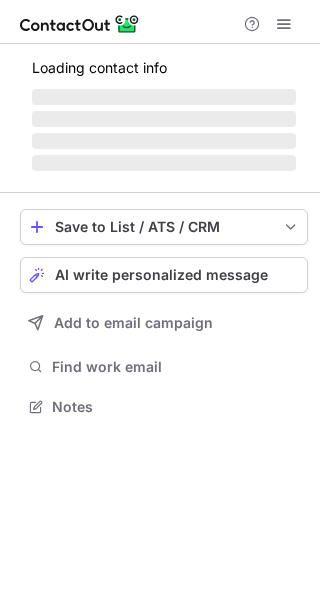 scroll, scrollTop: 0, scrollLeft: 0, axis: both 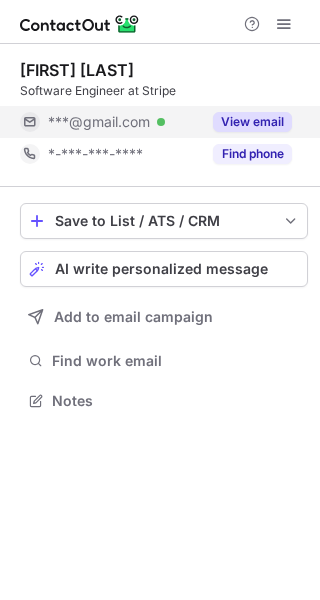 click on "***@gmail.com" at bounding box center [99, 122] 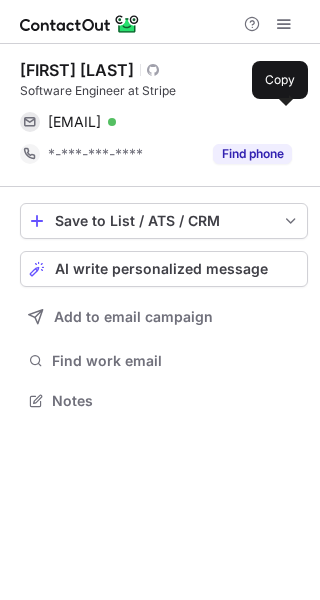 click on "danieldeutsch@gmail.com" at bounding box center (74, 122) 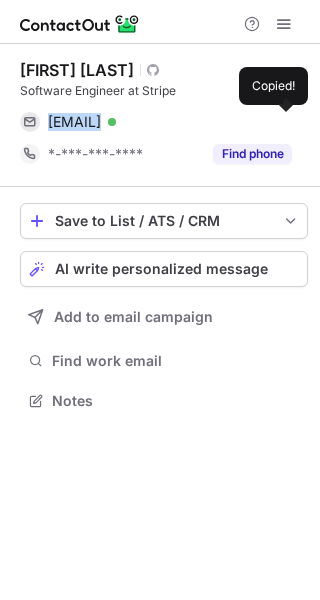 click on "danieldeutsch@gmail.com" at bounding box center [74, 122] 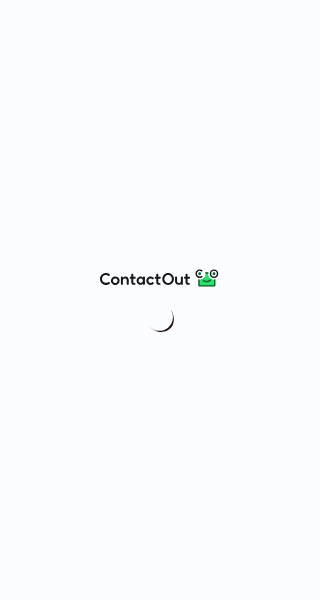 scroll, scrollTop: 0, scrollLeft: 0, axis: both 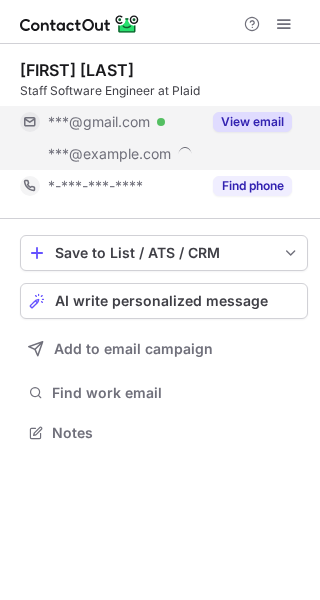 click on "***@gmail.com Verified" at bounding box center [110, 122] 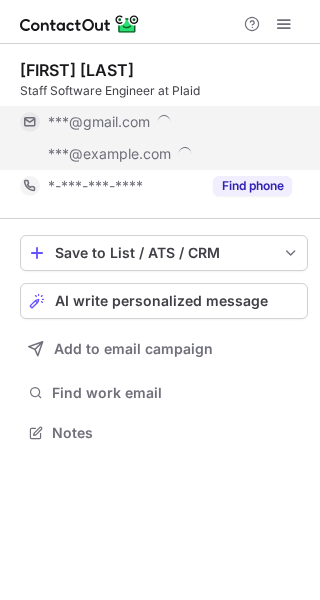scroll, scrollTop: 10, scrollLeft: 10, axis: both 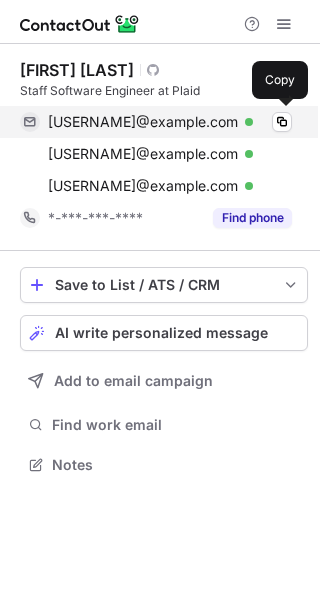 click on "bshinaver@gmail.com" at bounding box center [143, 122] 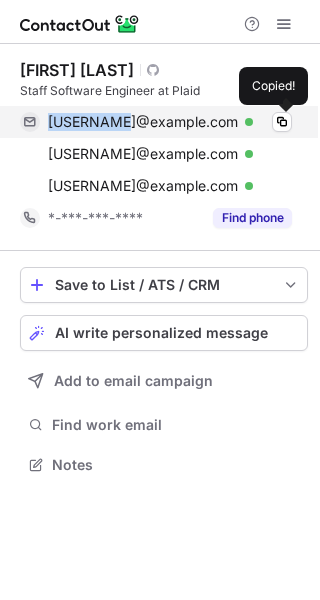 click on "bshinaver@gmail.com" at bounding box center [143, 122] 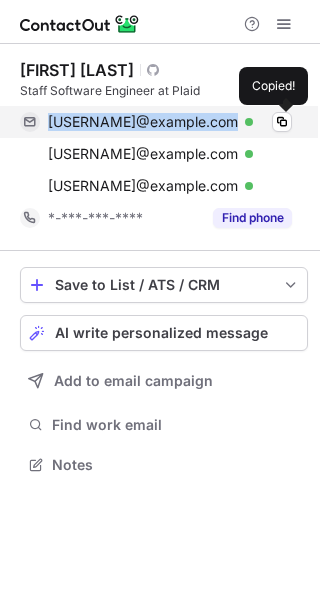 click on "bshinaver@gmail.com" at bounding box center (143, 122) 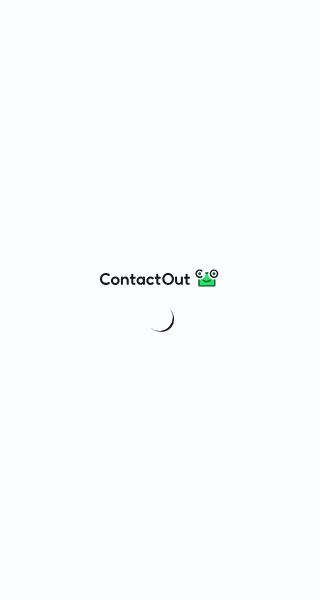 scroll, scrollTop: 0, scrollLeft: 0, axis: both 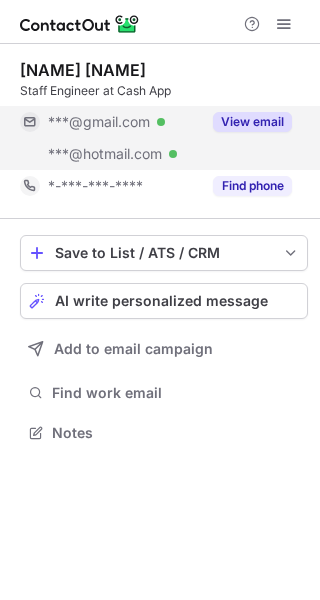 click on "***@gmail.com" at bounding box center [99, 122] 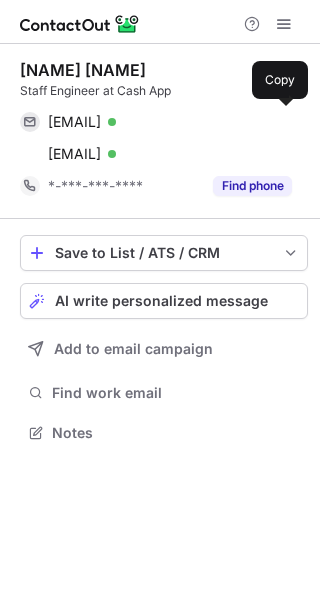 click on "sihangliu@gmail.com" at bounding box center (74, 122) 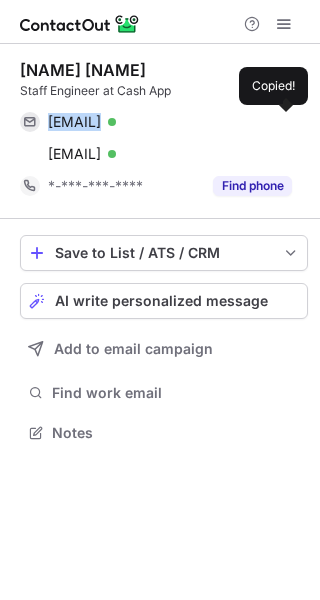 click on "sihangliu@gmail.com" at bounding box center (74, 122) 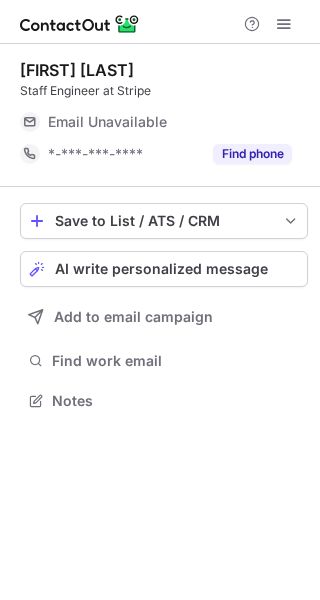 scroll, scrollTop: 0, scrollLeft: 0, axis: both 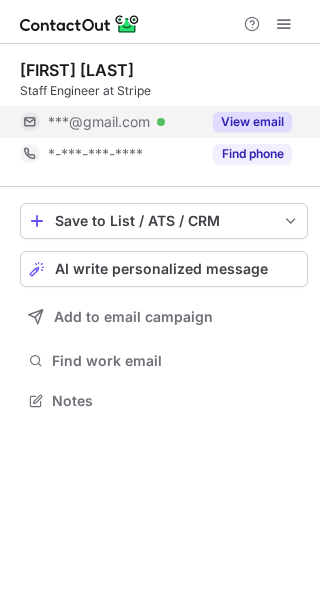 click on "***@gmail.com" at bounding box center (99, 122) 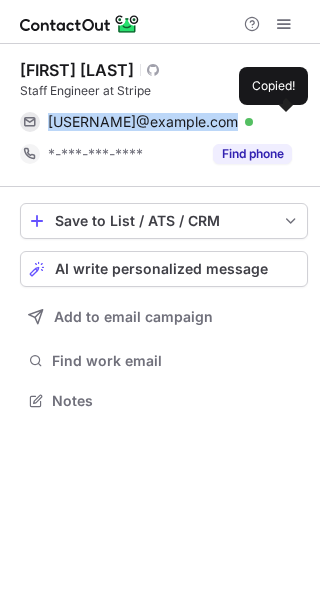 click on "dwang1991@gmail.com" at bounding box center [143, 122] 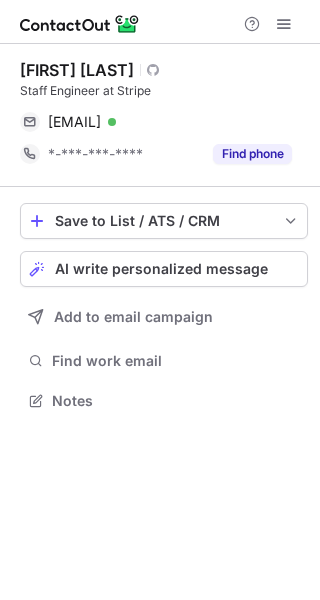 scroll, scrollTop: 0, scrollLeft: 0, axis: both 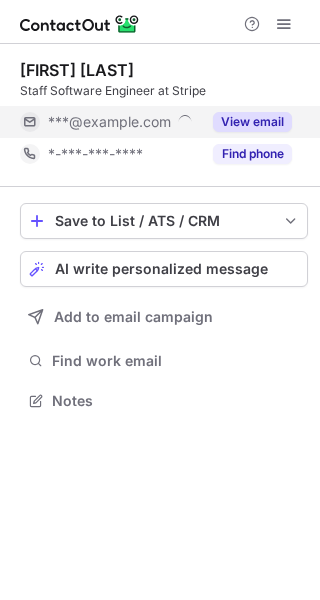 click on "***@stripe.com" at bounding box center [109, 122] 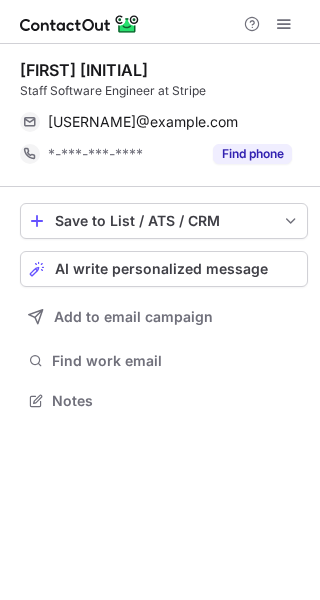 scroll, scrollTop: 0, scrollLeft: 0, axis: both 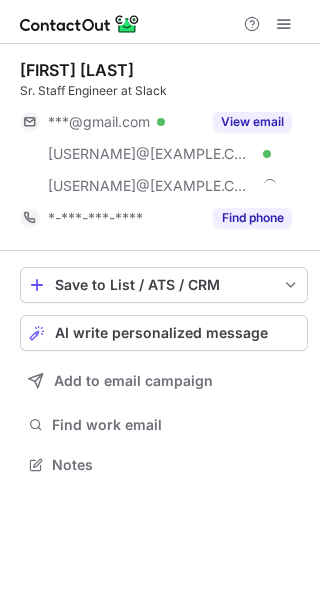 click on "Sr. Staff Engineer at Slack" at bounding box center (164, 91) 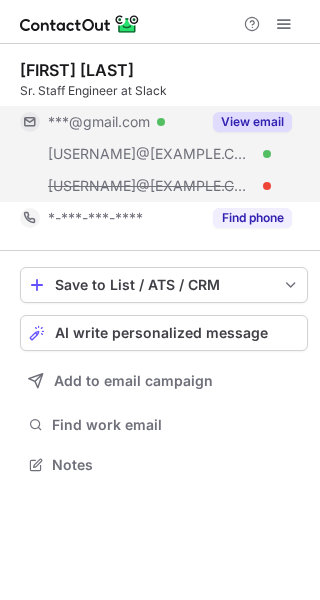 click on "***@gmail.com Verified" at bounding box center (110, 122) 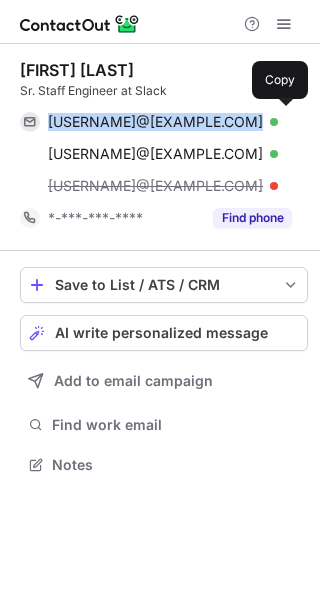 click on "matthewmatthew@gmail.com Verified Copy" at bounding box center [156, 122] 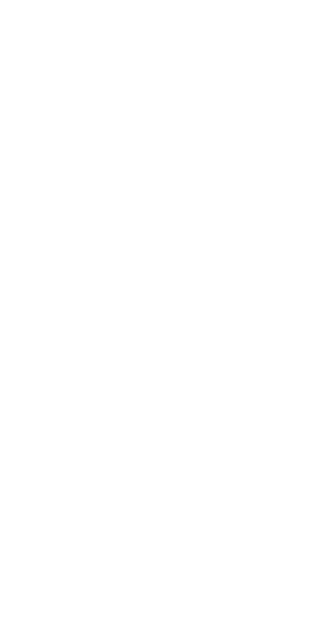 scroll, scrollTop: 0, scrollLeft: 0, axis: both 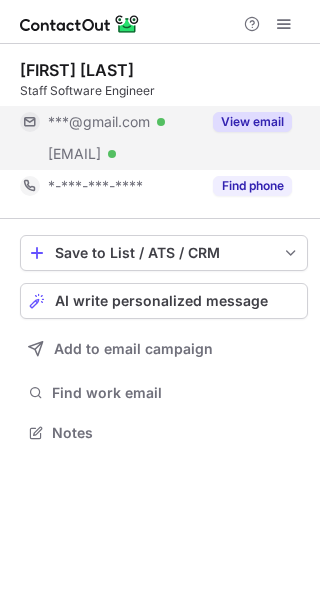 click on "***@gmail.com Verified" at bounding box center (110, 122) 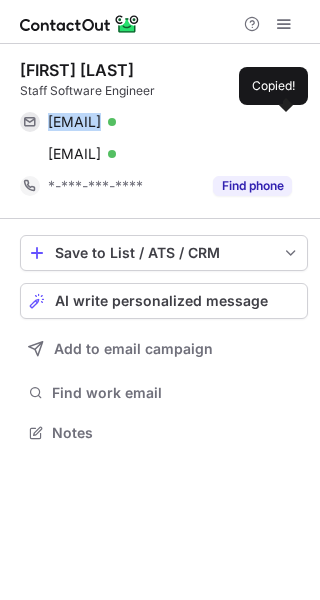 click on "afs35mm@gmail.com Verified Copied!" at bounding box center (156, 122) 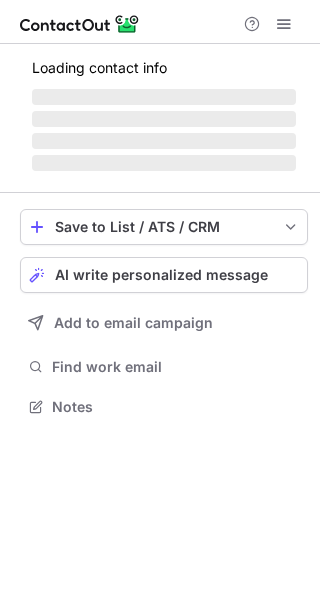 scroll, scrollTop: 0, scrollLeft: 0, axis: both 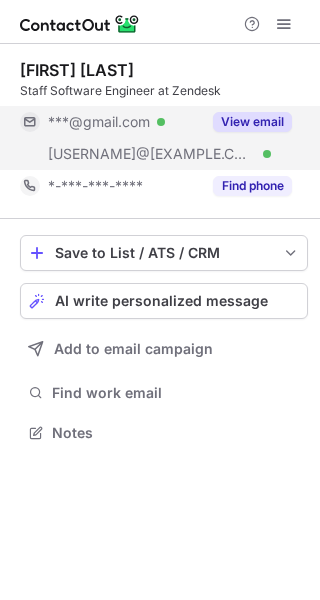 click on "***@gmail.com" at bounding box center (99, 122) 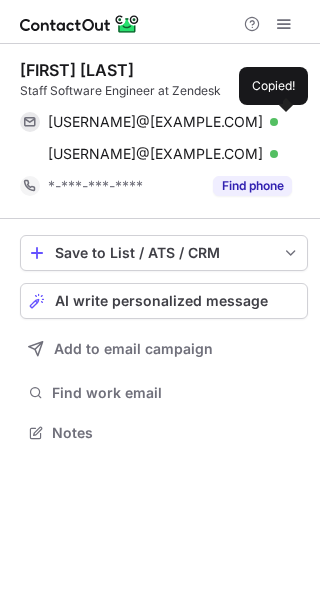 click on "hillmandj@gmail.com" at bounding box center (155, 122) 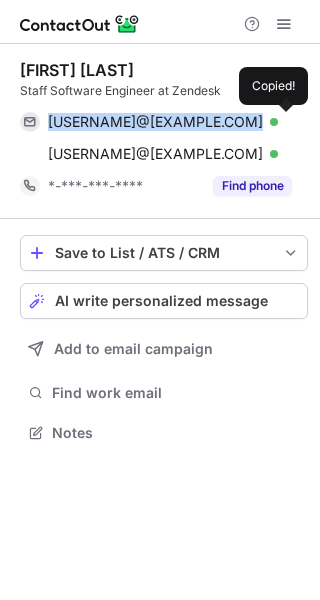 click on "hillmandj@gmail.com" at bounding box center (155, 122) 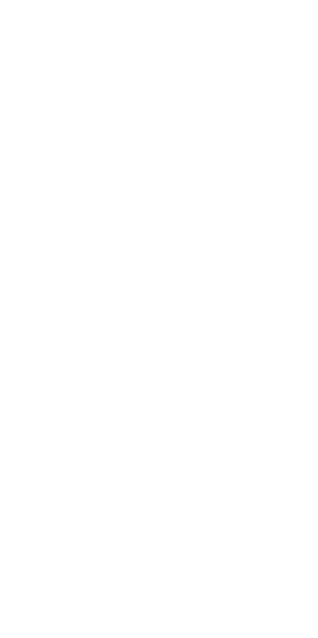 scroll, scrollTop: 0, scrollLeft: 0, axis: both 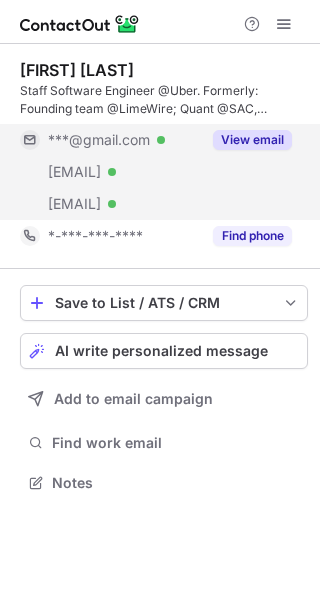 click on "***@gmail.com" at bounding box center [99, 140] 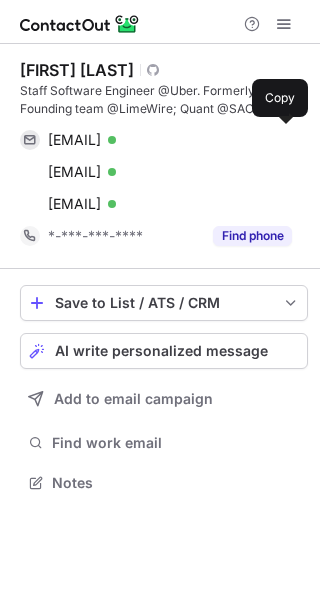 click on "[EMAIL]" at bounding box center (74, 140) 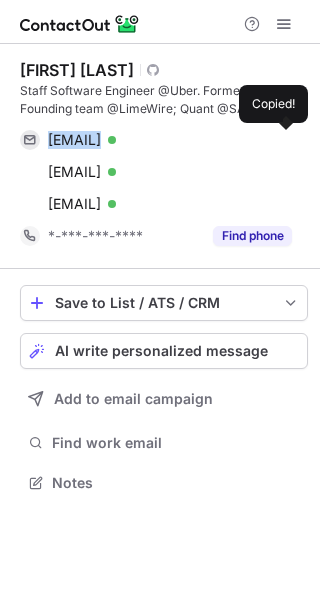 click on "[EMAIL]" at bounding box center [74, 140] 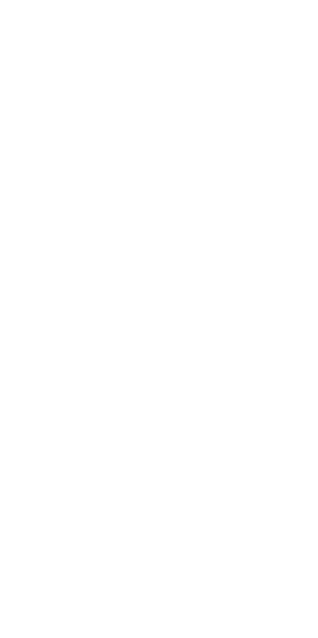 scroll, scrollTop: 0, scrollLeft: 0, axis: both 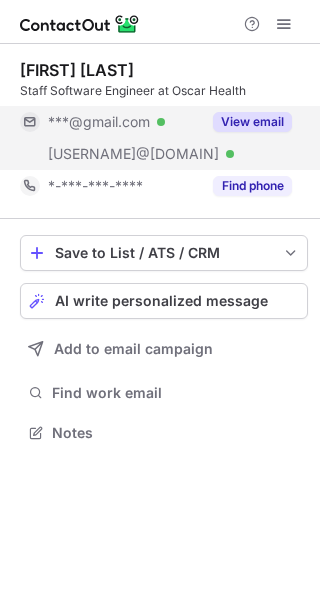 click on "***@gmail.com" at bounding box center [99, 122] 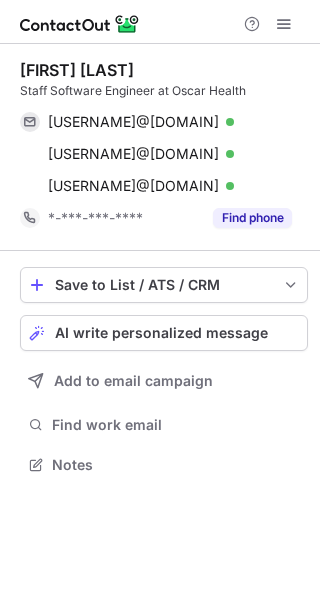 scroll, scrollTop: 10, scrollLeft: 10, axis: both 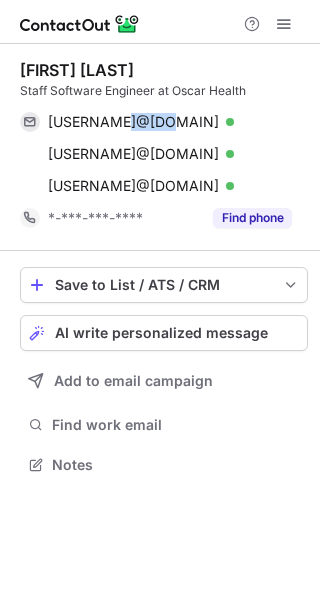 click on "bzprules@gmail.com" at bounding box center [133, 122] 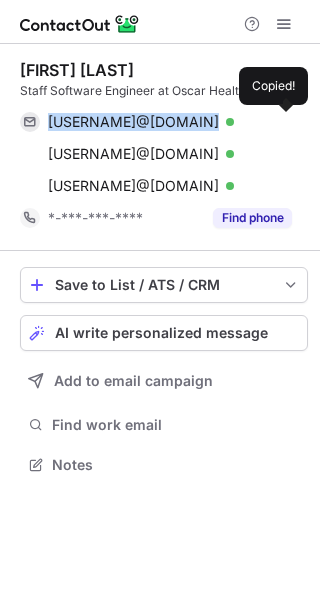 click on "bzprules@gmail.com" at bounding box center (133, 122) 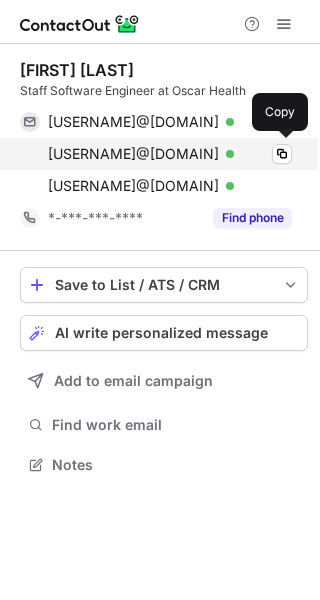 click on "yualex96@gmail.com" at bounding box center [133, 154] 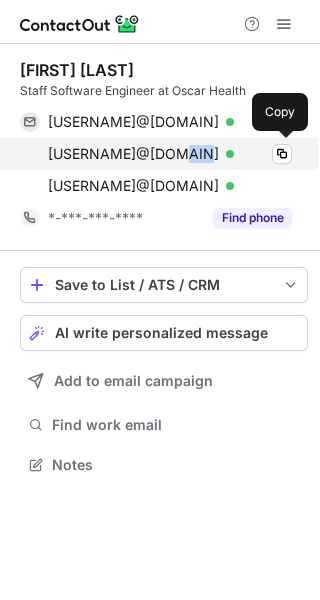 click on "yualex96@gmail.com" at bounding box center [133, 154] 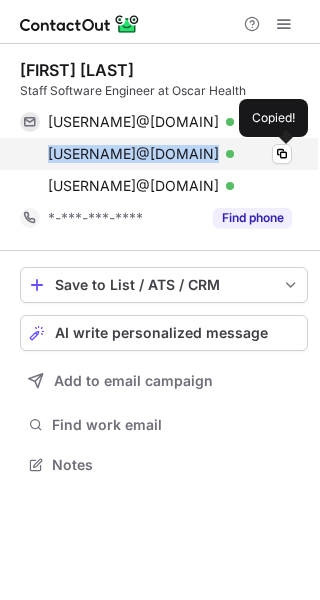 click on "yualex96@gmail.com" at bounding box center [133, 154] 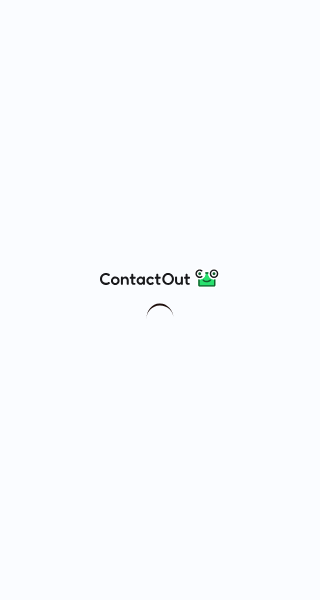 scroll, scrollTop: 0, scrollLeft: 0, axis: both 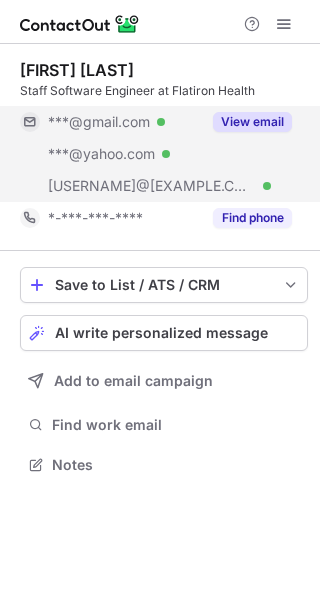 click on "***@gmail.com" at bounding box center [99, 122] 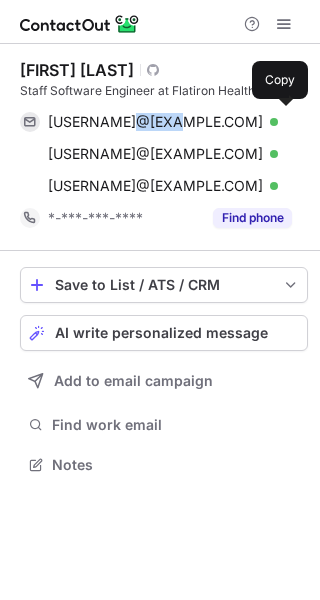 click on "chintanms@gmail.com" at bounding box center (155, 122) 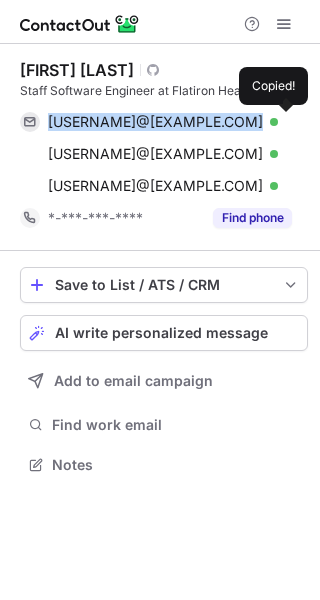 click on "chintanms@gmail.com" at bounding box center (155, 122) 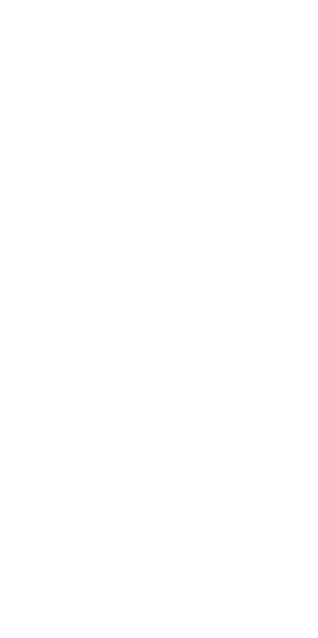 scroll, scrollTop: 0, scrollLeft: 0, axis: both 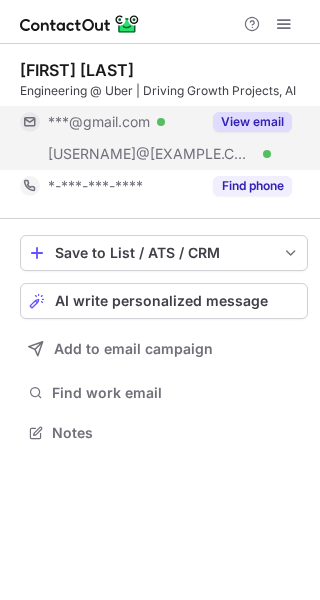 click on "***@gmail.com" at bounding box center (99, 122) 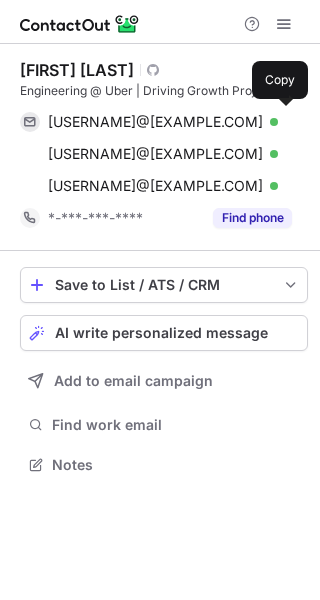 scroll, scrollTop: 10, scrollLeft: 10, axis: both 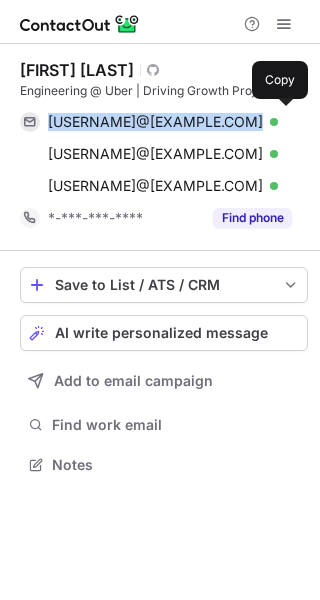 click on "psantwani@gmail.com" at bounding box center [155, 122] 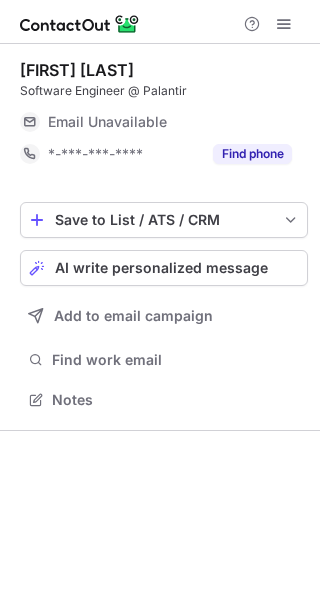 scroll, scrollTop: 0, scrollLeft: 0, axis: both 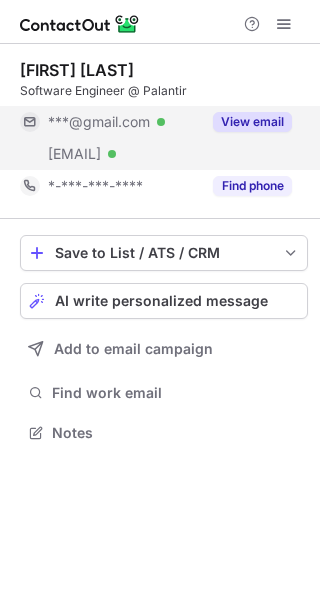 click on "***@gmail.com" at bounding box center [99, 122] 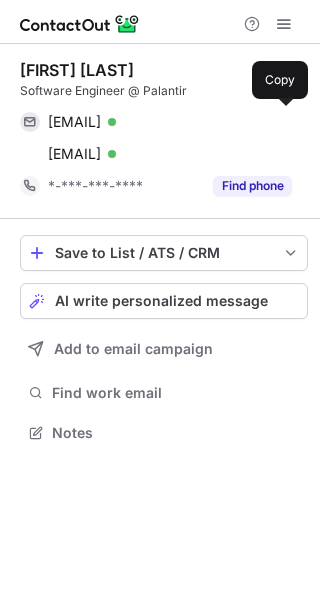 click on "timpark0807@gmail.com" at bounding box center [74, 122] 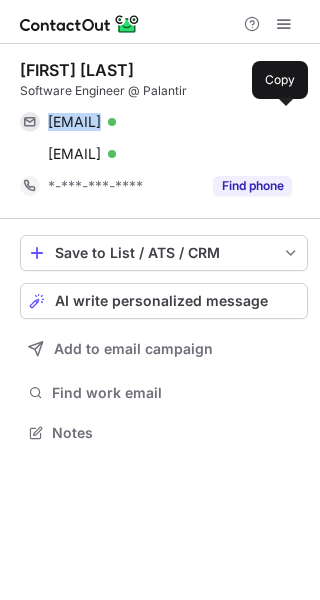 click on "timpark0807@gmail.com" at bounding box center (74, 122) 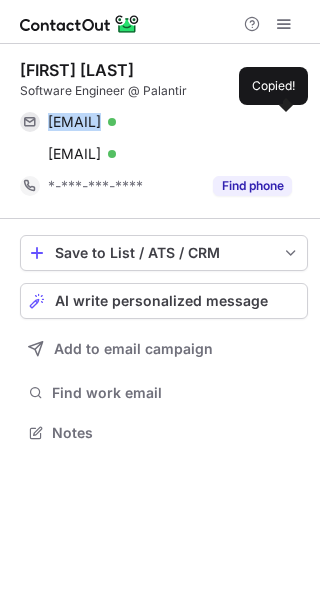 click on "timpark0807@gmail.com" at bounding box center [74, 122] 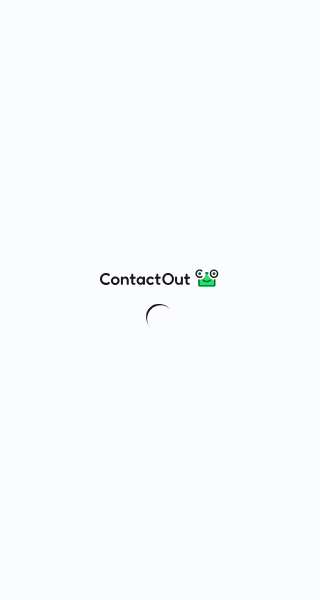 scroll, scrollTop: 0, scrollLeft: 0, axis: both 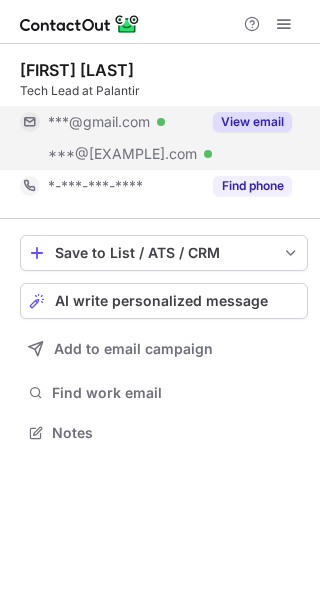 click on "***@gmail.com" at bounding box center [99, 122] 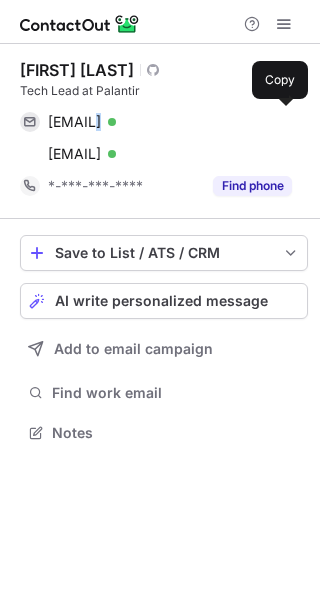 click on "[EMAIL]" at bounding box center [74, 122] 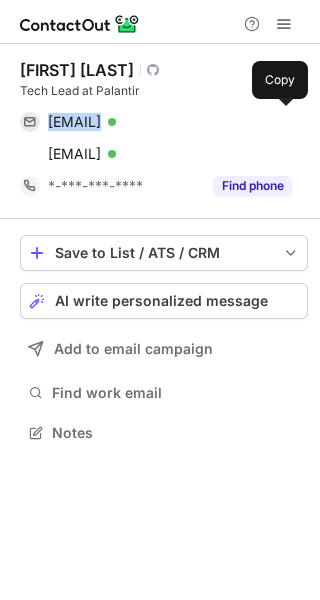 click on "[EMAIL]" at bounding box center (74, 122) 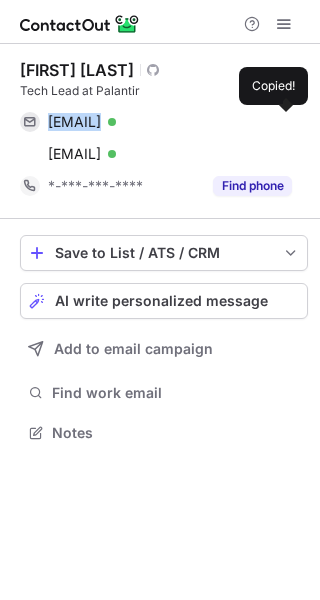 click on "[EMAIL]" at bounding box center (74, 122) 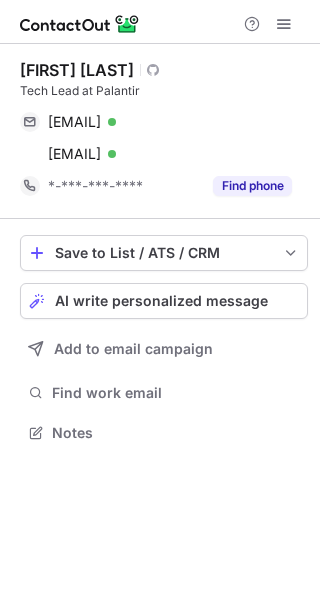scroll, scrollTop: 0, scrollLeft: 0, axis: both 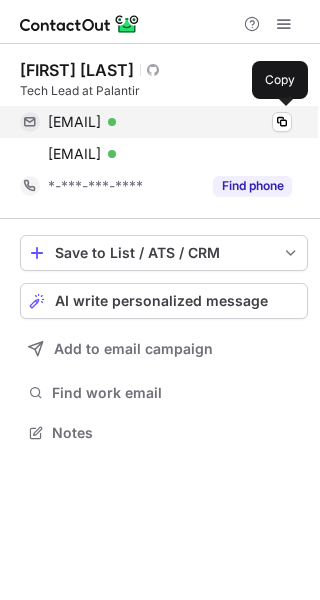 click on "[EMAIL]" at bounding box center [74, 122] 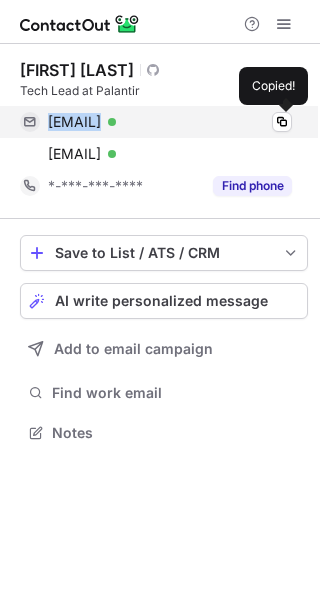 click on "[EMAIL]" at bounding box center [74, 122] 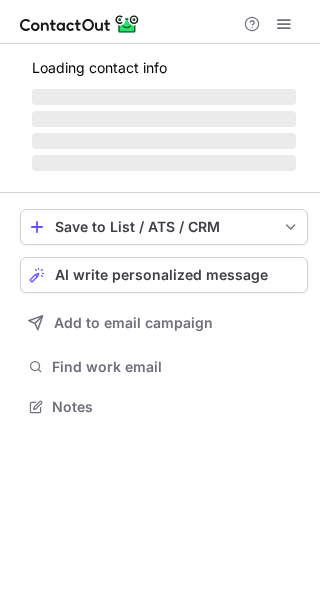 scroll, scrollTop: 0, scrollLeft: 0, axis: both 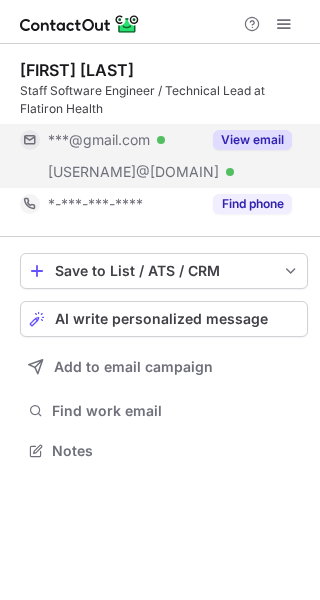 click on "***@gmail.com" at bounding box center (99, 140) 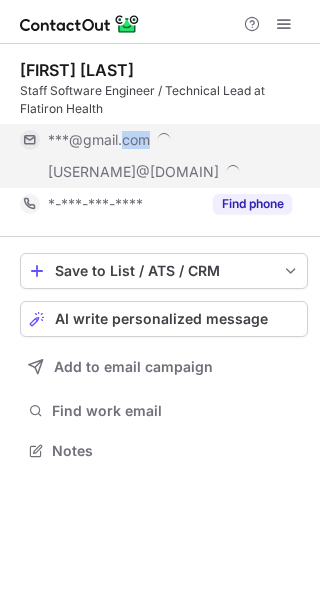 click on "***@gmail.com" at bounding box center (99, 140) 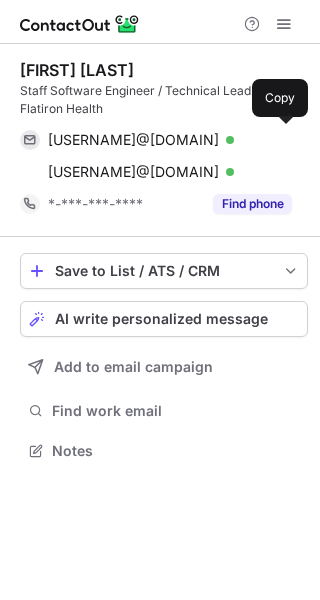 click on "cryptopus@gmail.com" at bounding box center (133, 140) 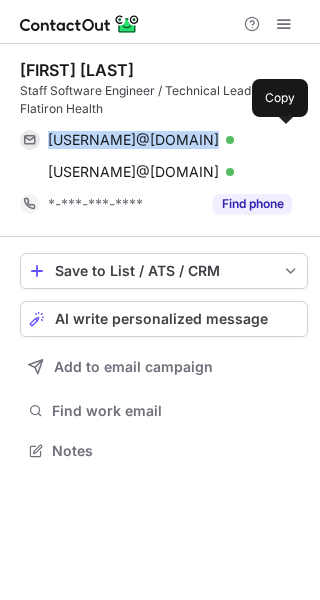 scroll, scrollTop: 10, scrollLeft: 10, axis: both 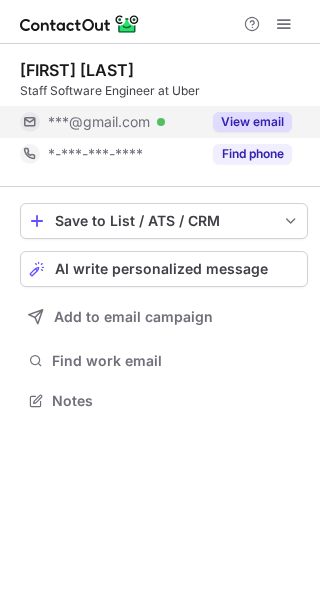 click on "***@gmail.com" at bounding box center [99, 122] 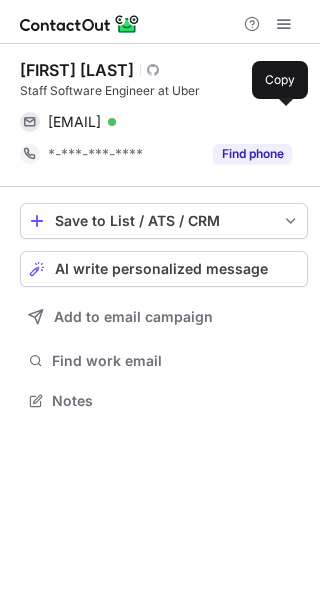 click on "shaw3257@gmail.com" at bounding box center (74, 122) 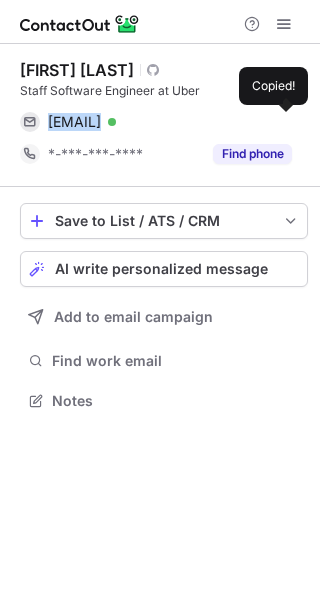click on "shaw3257@gmail.com" at bounding box center [74, 122] 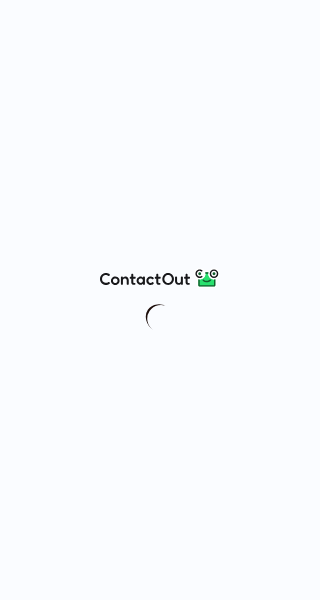 scroll, scrollTop: 0, scrollLeft: 0, axis: both 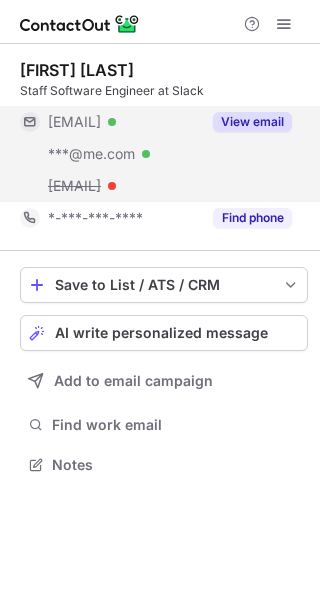click on "***@me.com Verified" at bounding box center (110, 154) 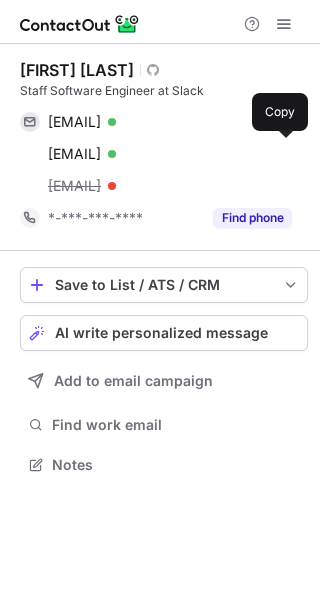 click on "hankh@me.com" at bounding box center (74, 154) 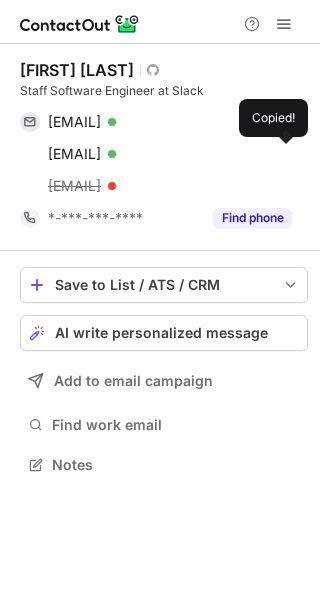 click on "hankh@me.com" at bounding box center [74, 154] 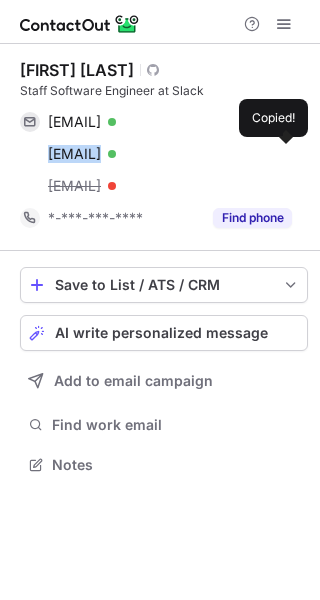 click on "hankh@me.com" at bounding box center [74, 154] 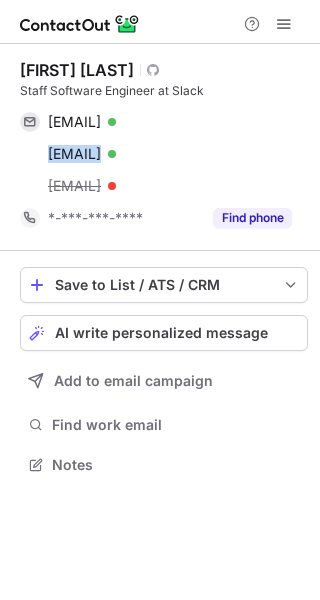 copy on "hankh@me.com" 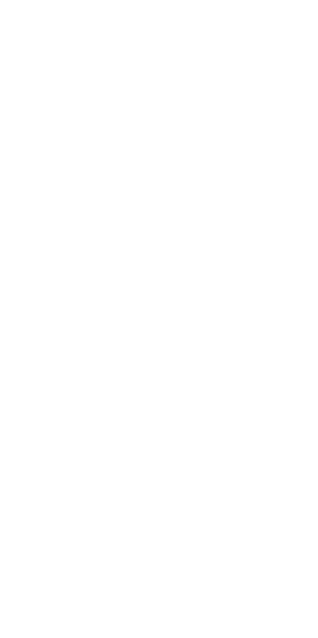 scroll, scrollTop: 0, scrollLeft: 0, axis: both 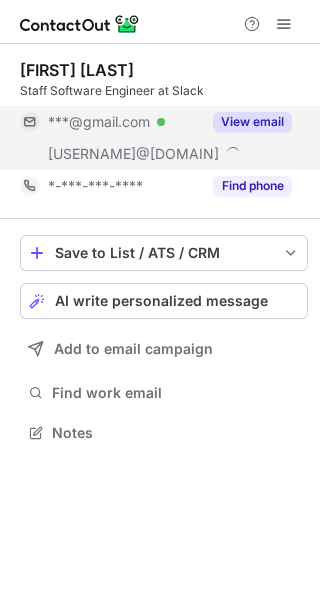 click on "***@gmail.com" at bounding box center [99, 122] 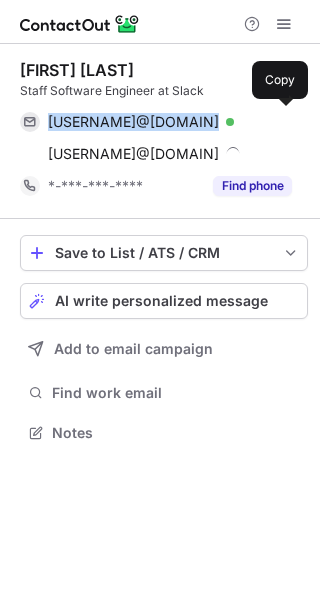 click on "chrisson7@gmail.com" at bounding box center (133, 122) 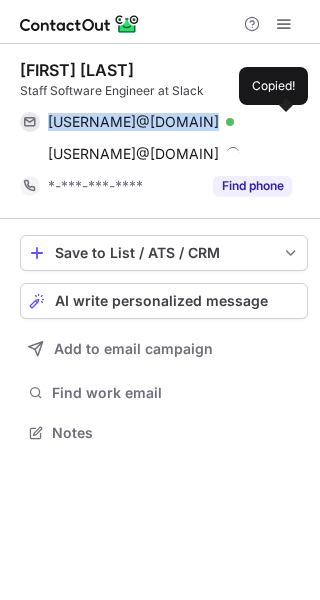 copy on "chrisson7@gmail.com" 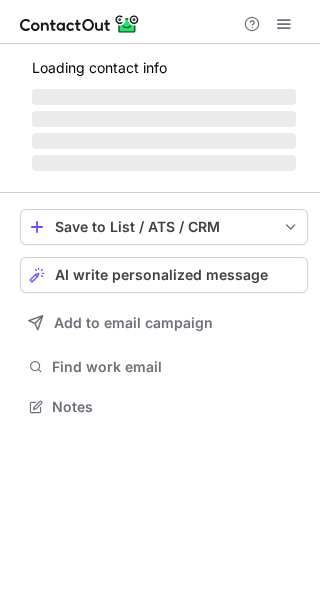 scroll, scrollTop: 0, scrollLeft: 0, axis: both 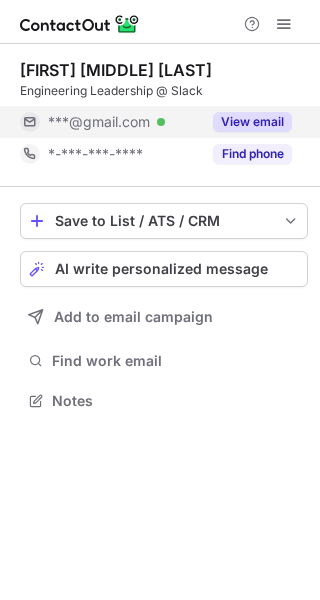 click on "***@gmail.com" at bounding box center (99, 122) 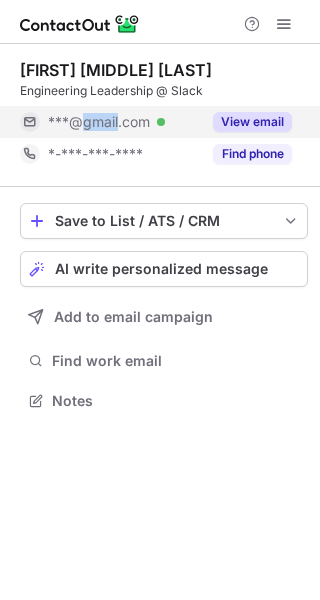 click on "***@gmail.com" at bounding box center (99, 122) 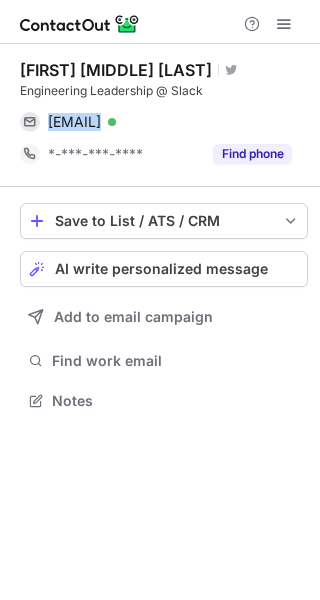 click on "mohamedgamalab@gmail.com" at bounding box center [74, 122] 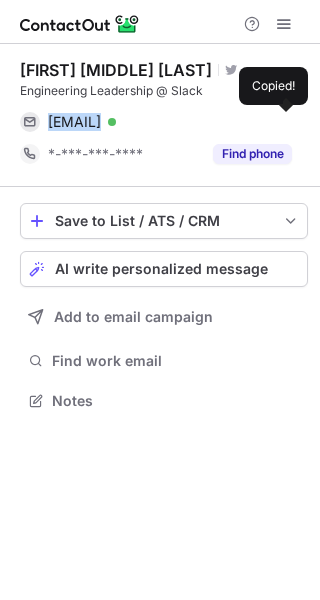 copy on "mohamedgamalab@gmail.com" 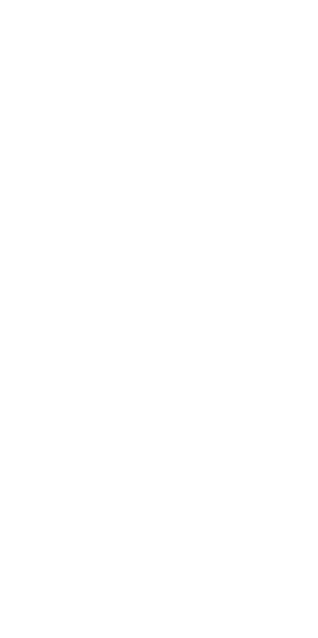 scroll, scrollTop: 0, scrollLeft: 0, axis: both 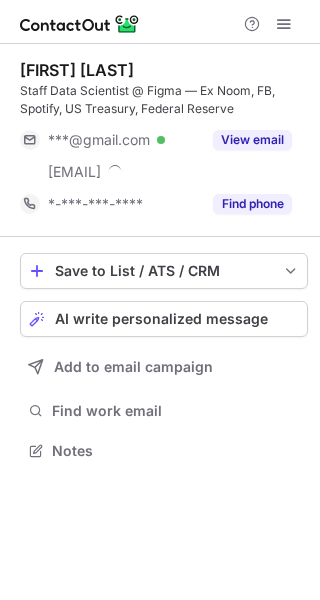 click on "Michael Donnelly Staff Data Scientist @ Figma — Ex Noom, FB, Spotify, US Treasury, Federal Reserve ***@gmail.com Verified ***@figma.com View email *-***-***-**** Find phone" at bounding box center [164, 140] 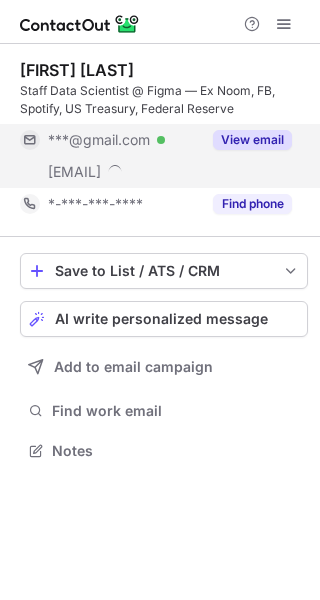 click on "***@gmail.com" at bounding box center [99, 140] 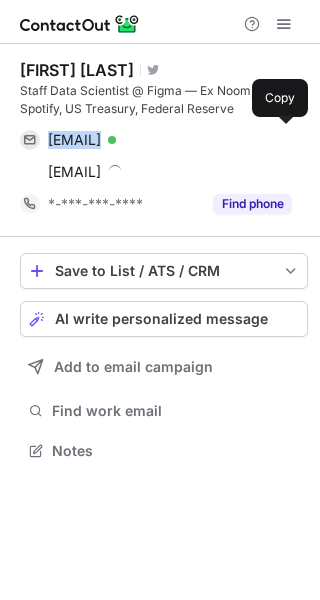 click on "michaeljoshuadonnelly@gmail.com" at bounding box center (74, 140) 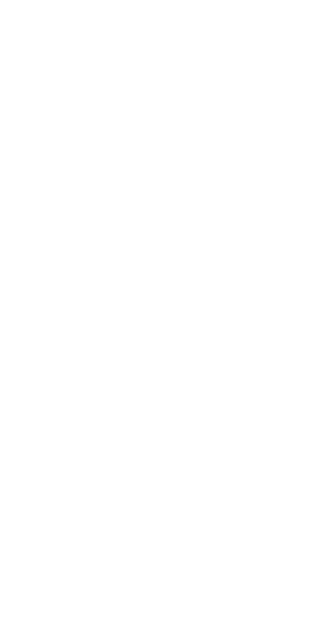 scroll, scrollTop: 0, scrollLeft: 0, axis: both 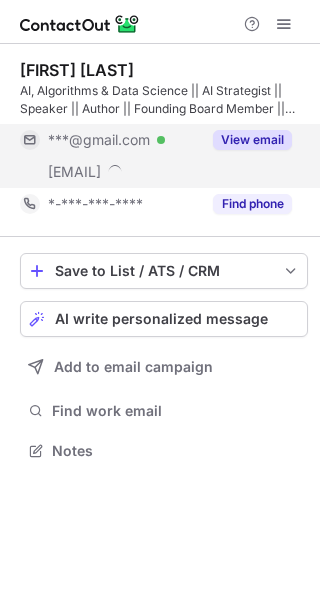 click on "***@gmail.com Verified" at bounding box center (110, 140) 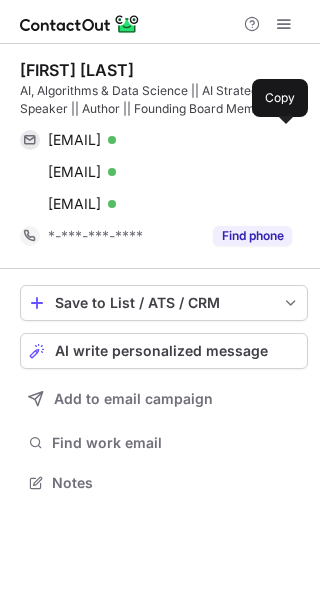 scroll, scrollTop: 10, scrollLeft: 10, axis: both 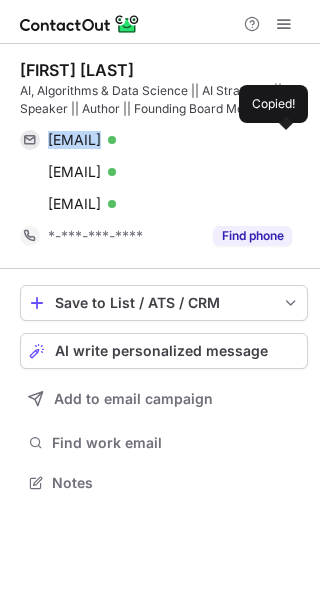 click on "asthashie@gmail.com" at bounding box center (74, 140) 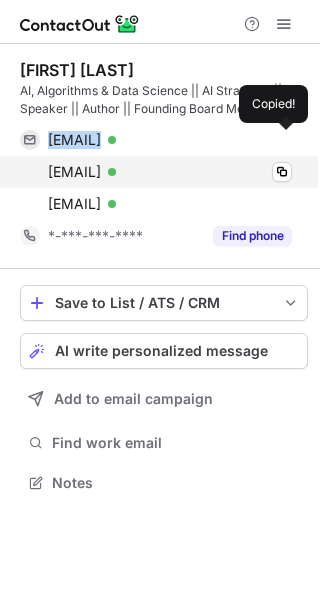 copy on "asthashie@gmail.com" 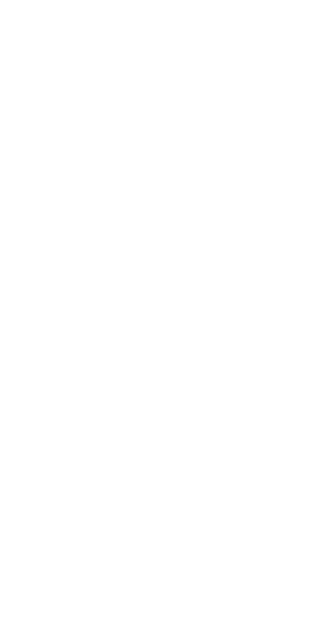 scroll, scrollTop: 0, scrollLeft: 0, axis: both 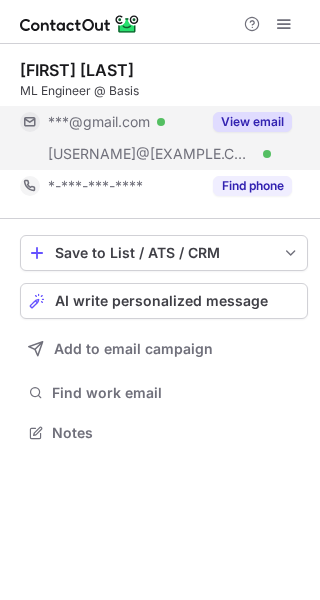 click on "***@gmail.com" at bounding box center (99, 122) 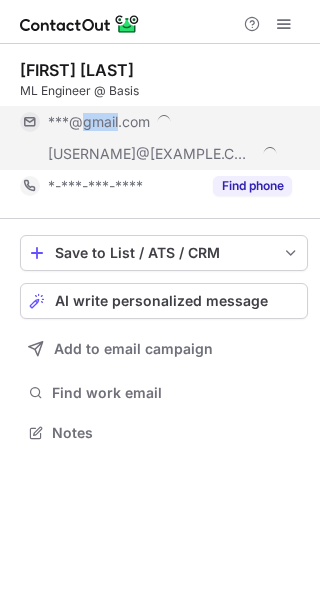 click on "***@gmail.com" at bounding box center (99, 122) 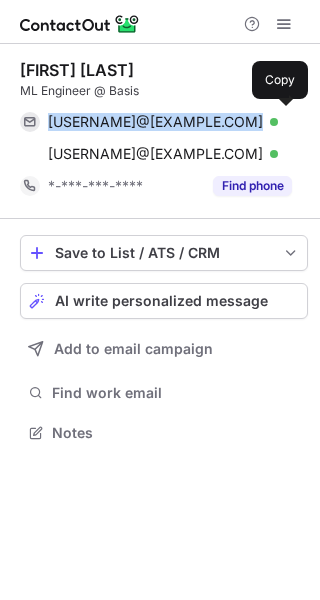 click on "erosw7@gmail.com" at bounding box center (155, 122) 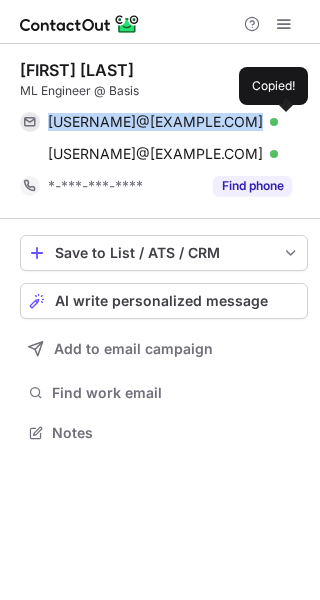 copy on "erosw7@gmail.com" 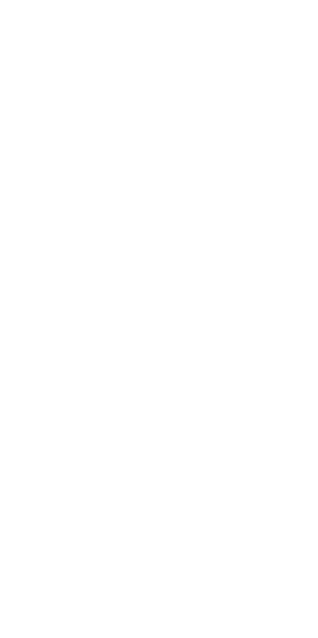 scroll, scrollTop: 0, scrollLeft: 0, axis: both 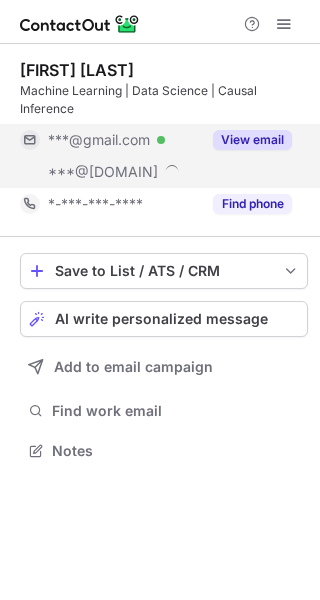 click on "***@gmail.com" at bounding box center [99, 140] 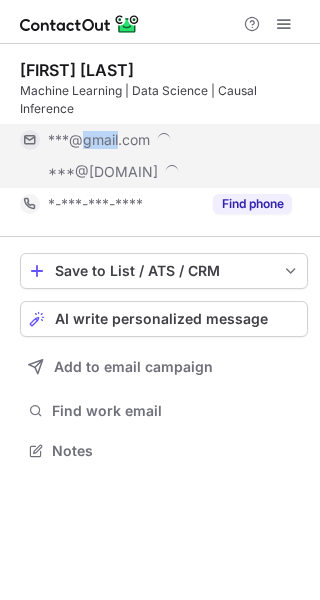scroll, scrollTop: 10, scrollLeft: 10, axis: both 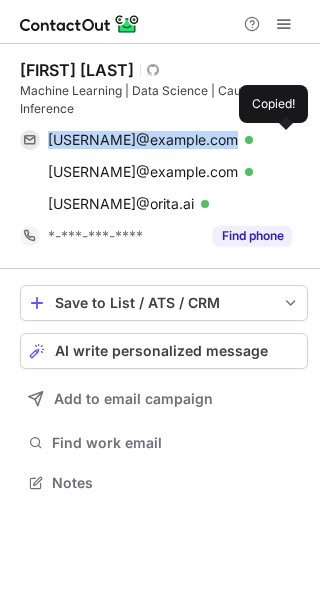 click on "xeonxen@gmail.com" at bounding box center [143, 140] 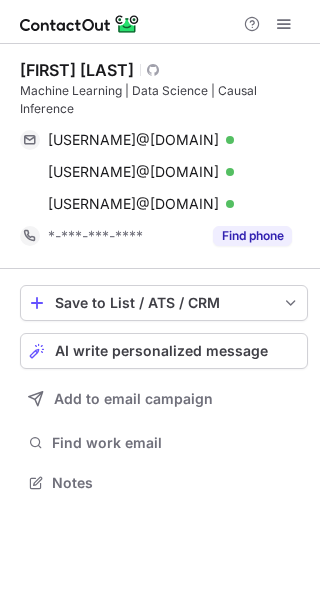 scroll, scrollTop: 0, scrollLeft: 0, axis: both 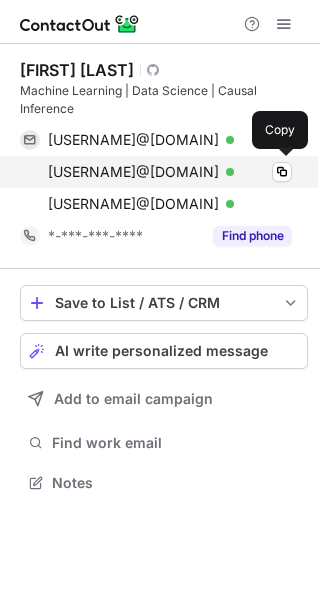 click on "[USERNAME]@[DOMAIN]" at bounding box center (133, 172) 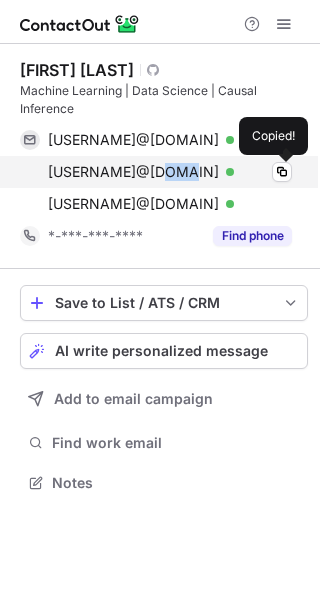 click on "[USERNAME]@[DOMAIN]" at bounding box center [133, 172] 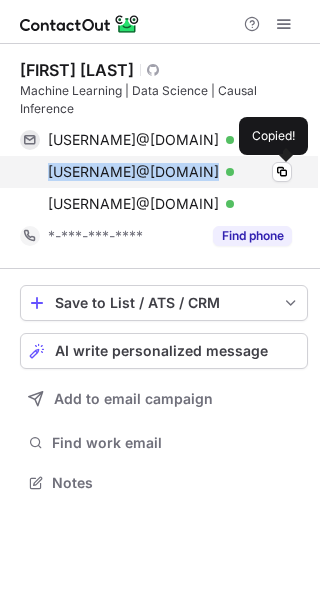 click on "ougnic@gmail.com" at bounding box center [133, 172] 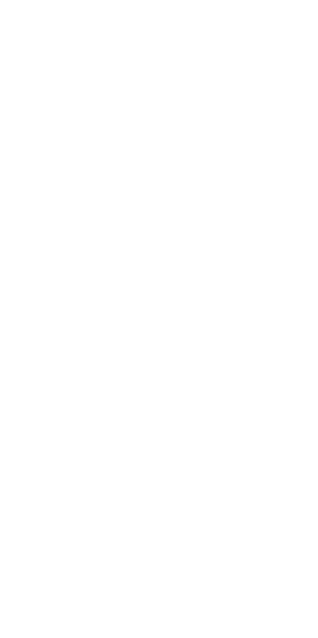 scroll, scrollTop: 0, scrollLeft: 0, axis: both 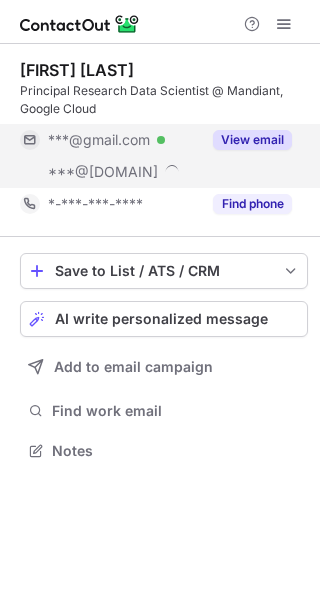 click on "***@gmail.com" at bounding box center (99, 140) 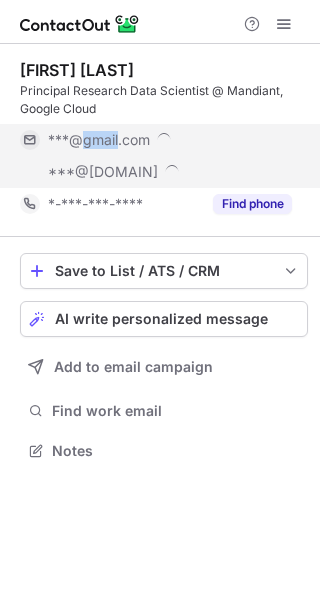 scroll, scrollTop: 10, scrollLeft: 10, axis: both 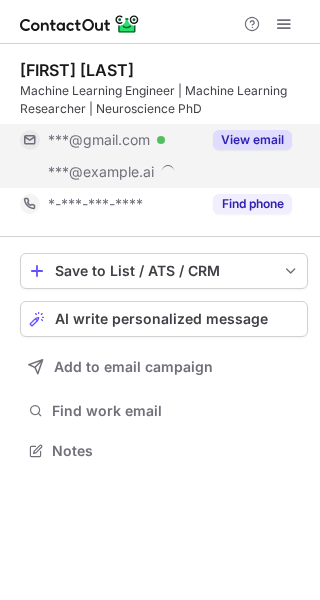 click on "***@gmail.com" at bounding box center (99, 140) 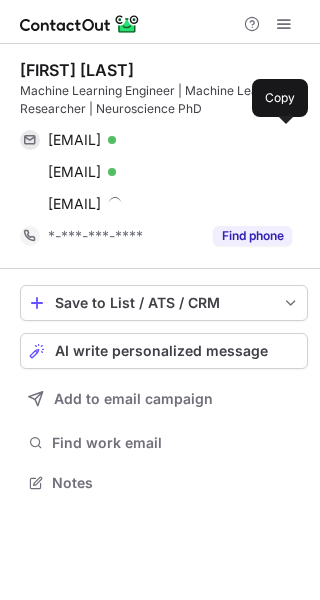 scroll, scrollTop: 10, scrollLeft: 10, axis: both 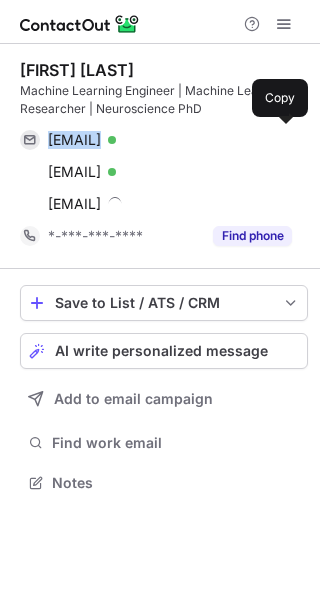 click on "jacketheredge@gmail.com" at bounding box center [74, 140] 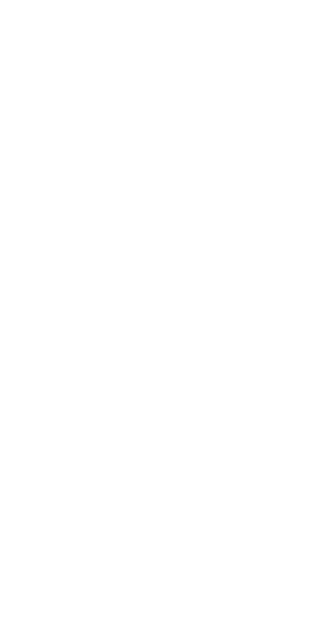 scroll, scrollTop: 0, scrollLeft: 0, axis: both 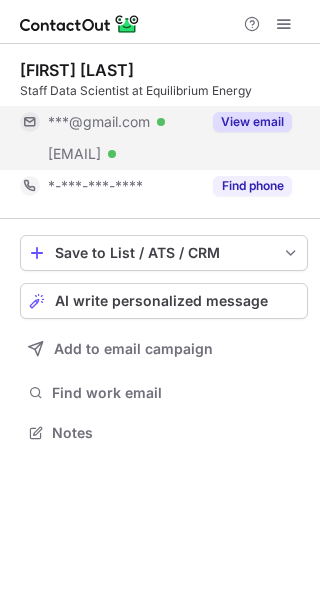 click on "***@gmail.com" at bounding box center [99, 122] 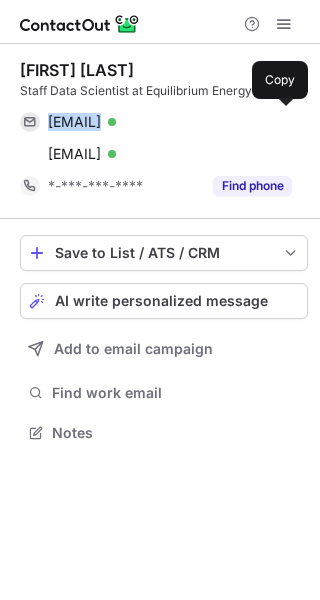 click on "sam.h.kramer13@gmail.com" at bounding box center [74, 122] 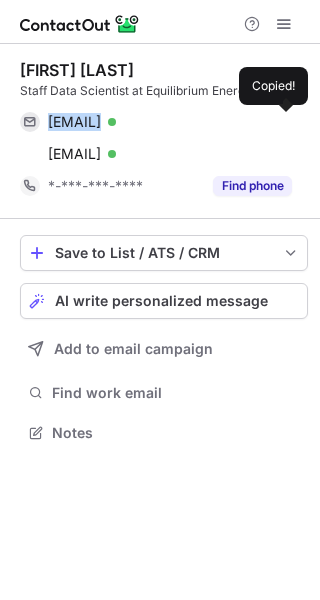 click on "sam.h.kramer13@gmail.com" at bounding box center (74, 122) 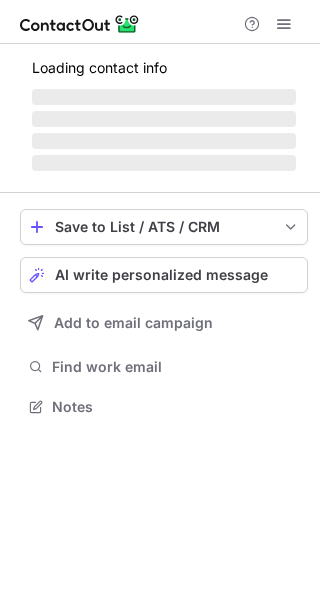 scroll, scrollTop: 0, scrollLeft: 0, axis: both 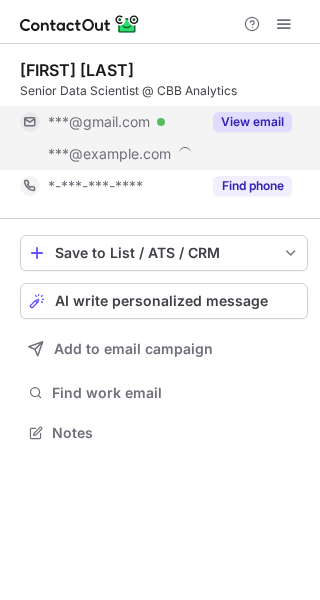 click on "***@gmail.com" at bounding box center [99, 122] 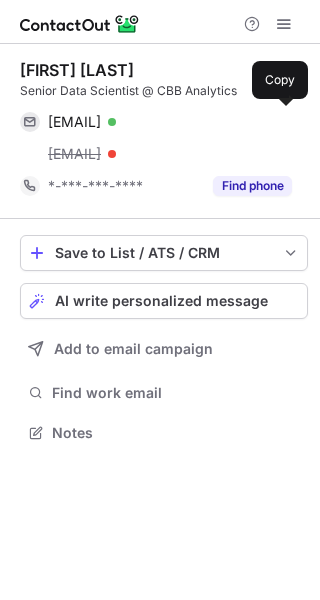 click on "shemajf@gmail.com" at bounding box center [74, 122] 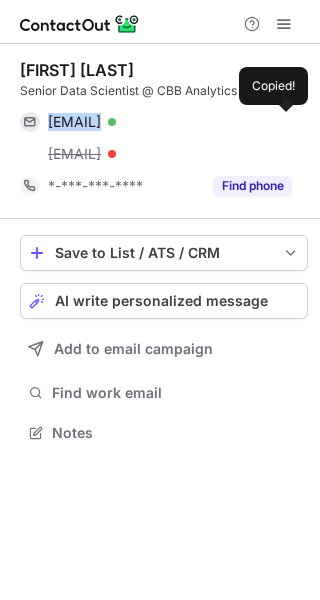 click on "shemajf@gmail.com" at bounding box center (74, 122) 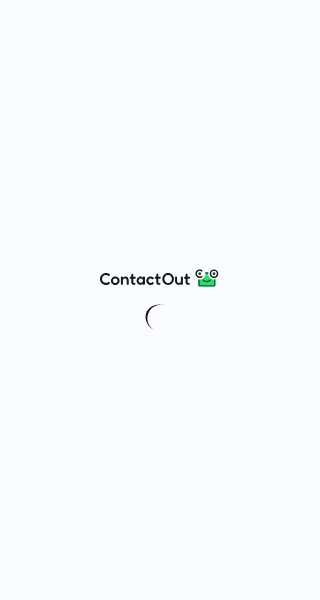 scroll, scrollTop: 0, scrollLeft: 0, axis: both 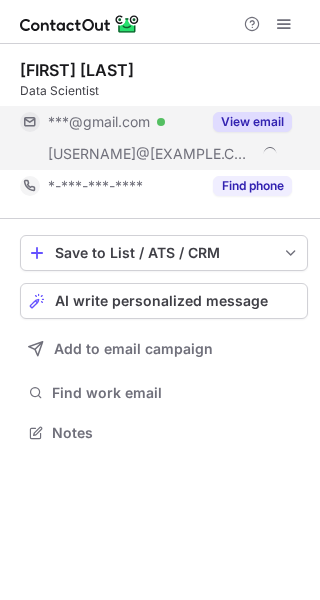 click on "***@gmail.com" at bounding box center (99, 122) 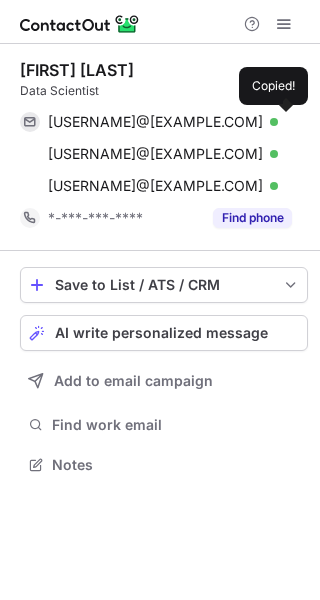 scroll, scrollTop: 10, scrollLeft: 10, axis: both 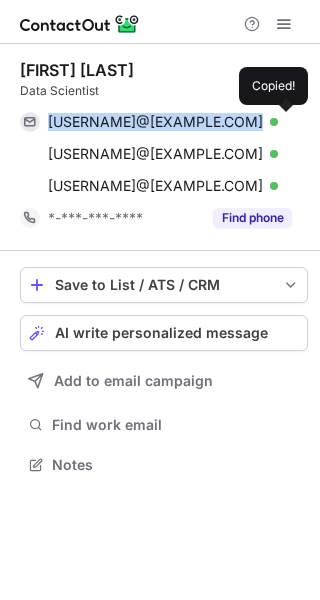 click on "[USERNAME]@[EXAMPLE.COM]" at bounding box center [155, 122] 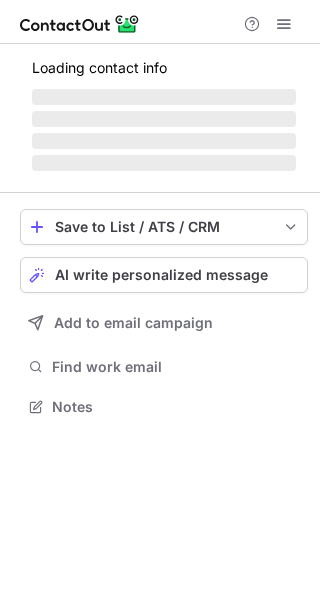 scroll, scrollTop: 0, scrollLeft: 0, axis: both 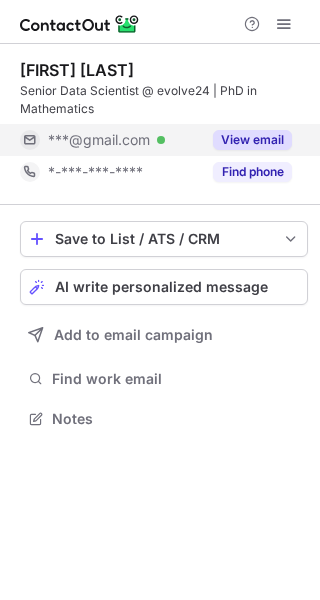 click on "***@gmail.com" at bounding box center [99, 140] 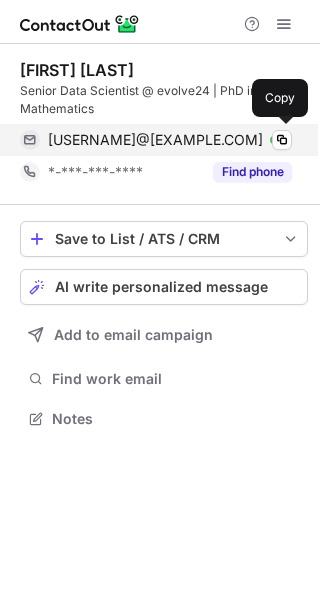 click on "[USERNAME]@[EXAMPLE.COM]" at bounding box center (155, 140) 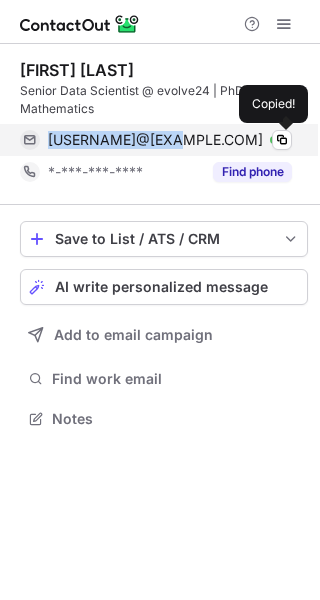 click on "[USERNAME]@[EXAMPLE.COM]" at bounding box center (155, 140) 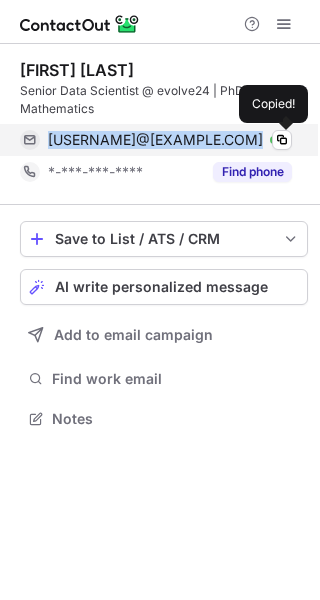 click on "[USERNAME]@[EXAMPLE.COM]" at bounding box center [155, 140] 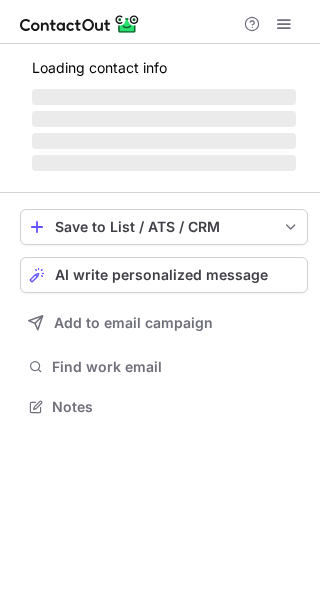 scroll, scrollTop: 0, scrollLeft: 0, axis: both 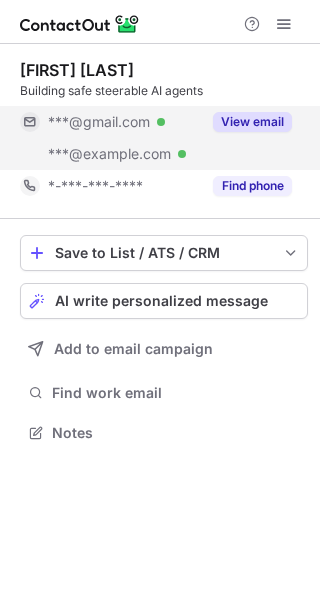 click on "***@gmail.com" at bounding box center [99, 122] 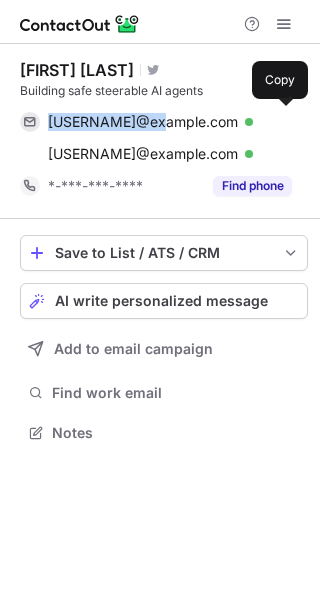 click on "amoghmishra23@gmail.com" at bounding box center [143, 122] 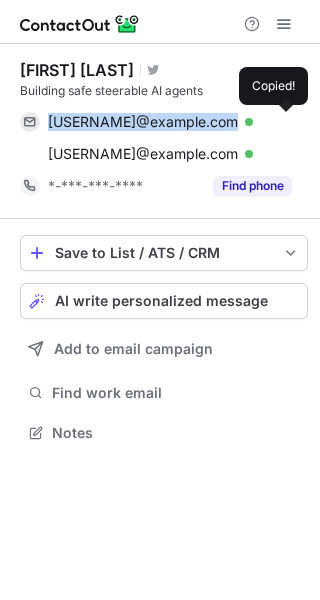 click on "amoghmishra23@gmail.com" at bounding box center [143, 122] 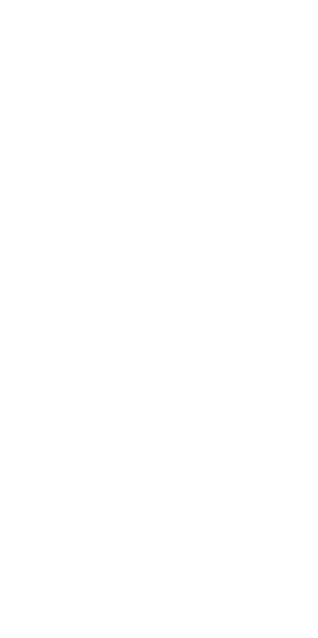 scroll, scrollTop: 0, scrollLeft: 0, axis: both 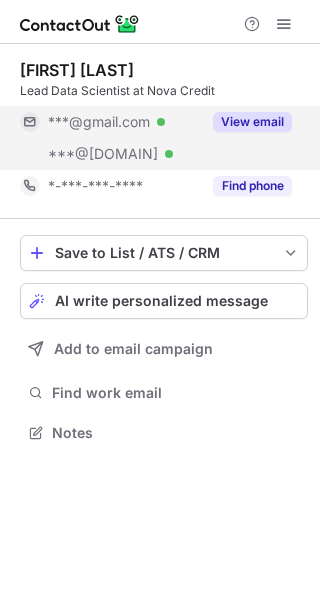 click on "***@gmail.com Verified" at bounding box center [110, 122] 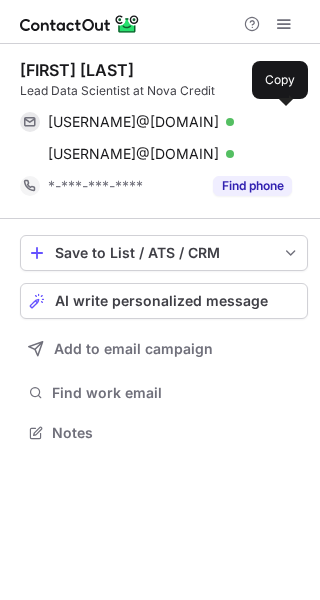 click on "mpetkun@gmail.com" at bounding box center (133, 122) 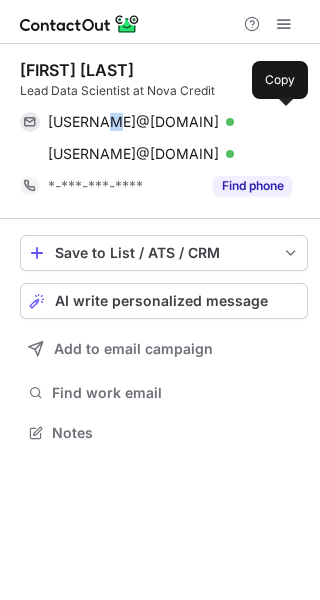 click on "mpetkun@gmail.com" at bounding box center (133, 122) 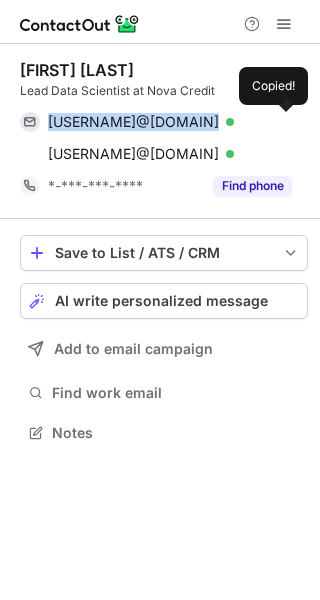 click on "mpetkun@gmail.com" at bounding box center (133, 122) 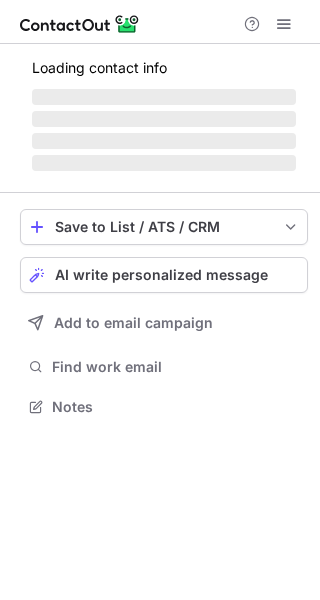 scroll, scrollTop: 0, scrollLeft: 0, axis: both 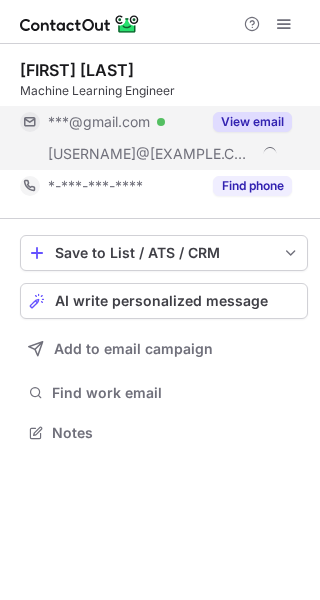 click on "***@gmail.com" at bounding box center (99, 122) 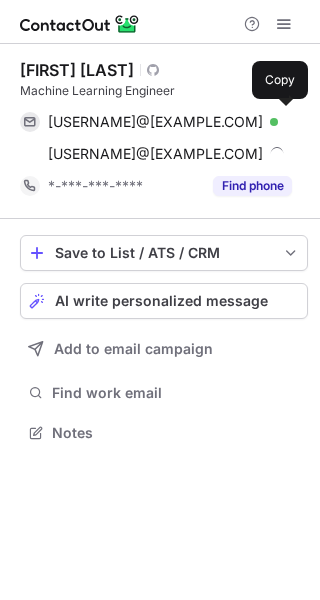 click on "pmaher86@gmail.com" at bounding box center (155, 122) 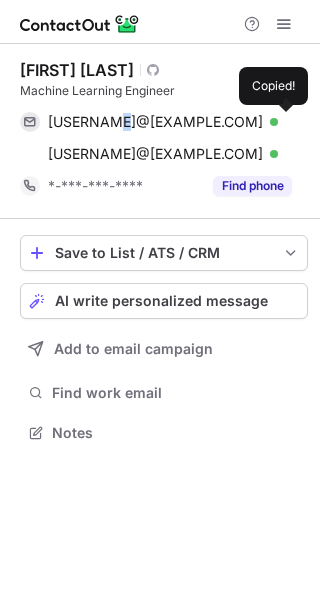 click on "pmaher86@gmail.com" at bounding box center [155, 122] 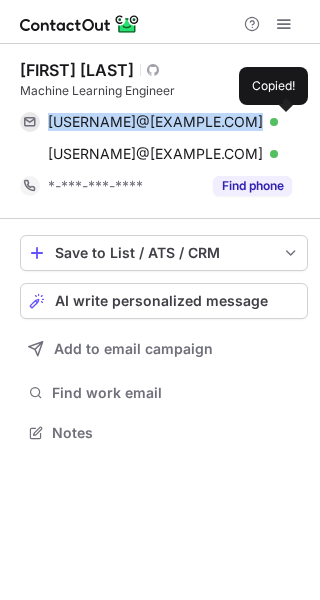 click on "pmaher86@gmail.com" at bounding box center [155, 122] 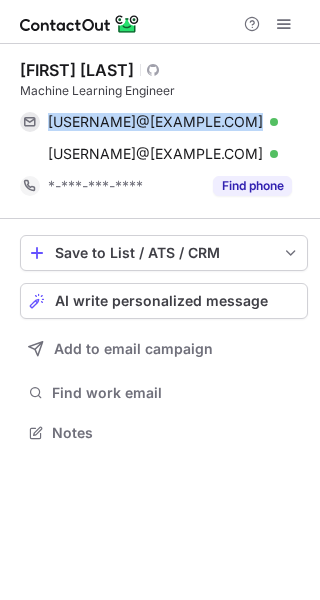 copy on "pmaher86@gmail.com" 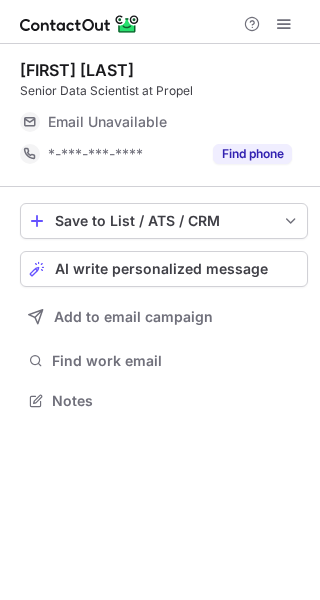 scroll, scrollTop: 0, scrollLeft: 0, axis: both 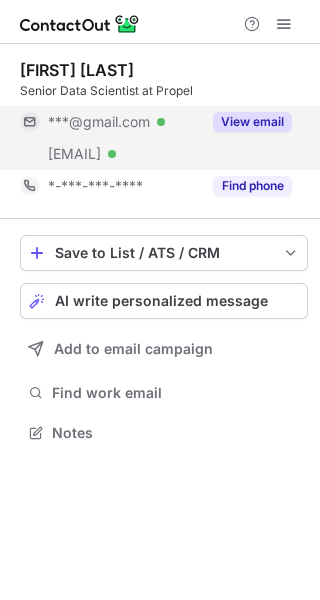 click on "***@gmail.com" at bounding box center [99, 122] 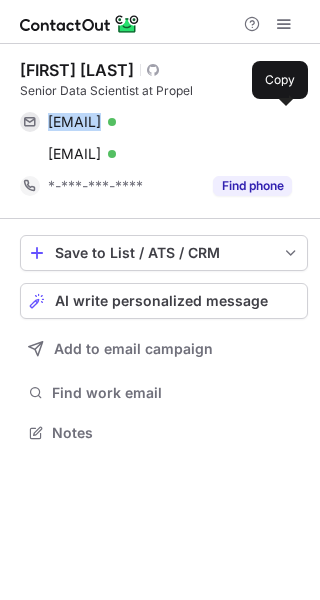 click on "lucyabbot@gmail.com" at bounding box center [74, 122] 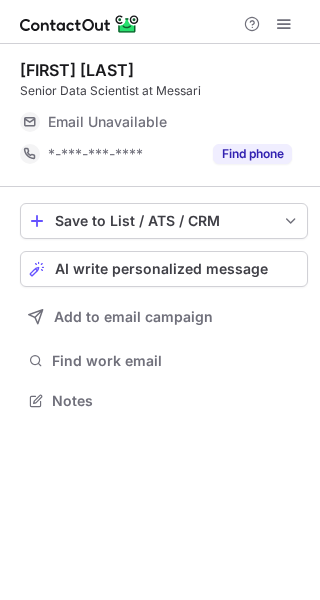 scroll, scrollTop: 0, scrollLeft: 0, axis: both 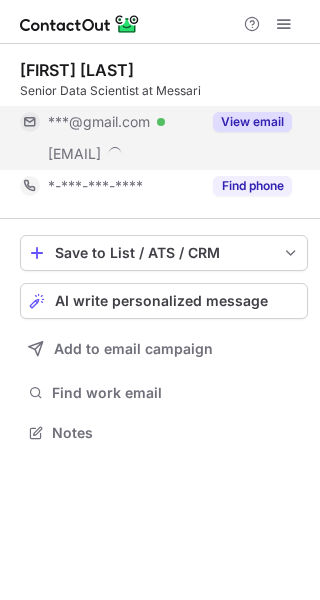 click on "***@gmail.com" at bounding box center [99, 122] 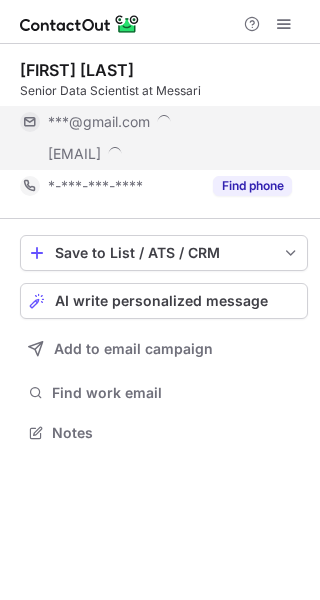 scroll, scrollTop: 10, scrollLeft: 10, axis: both 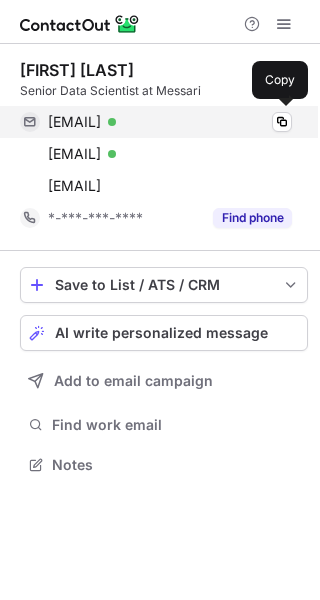 click on "[EMAIL]" at bounding box center (74, 122) 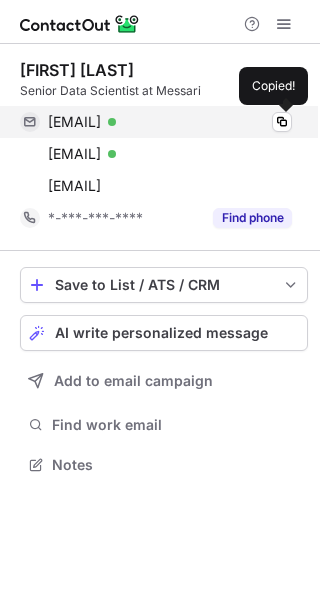 click on "[EMAIL]" at bounding box center (74, 122) 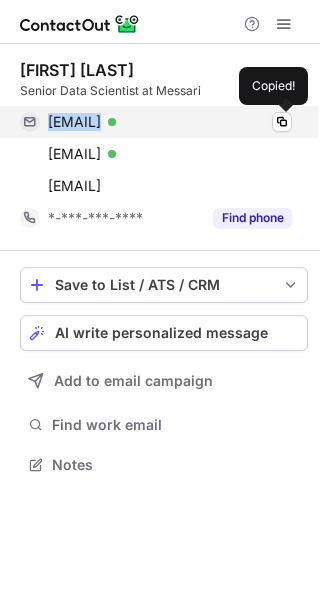 click on "[EMAIL]" at bounding box center [74, 122] 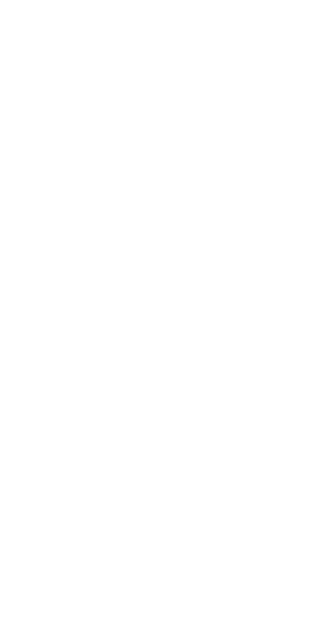 scroll, scrollTop: 0, scrollLeft: 0, axis: both 